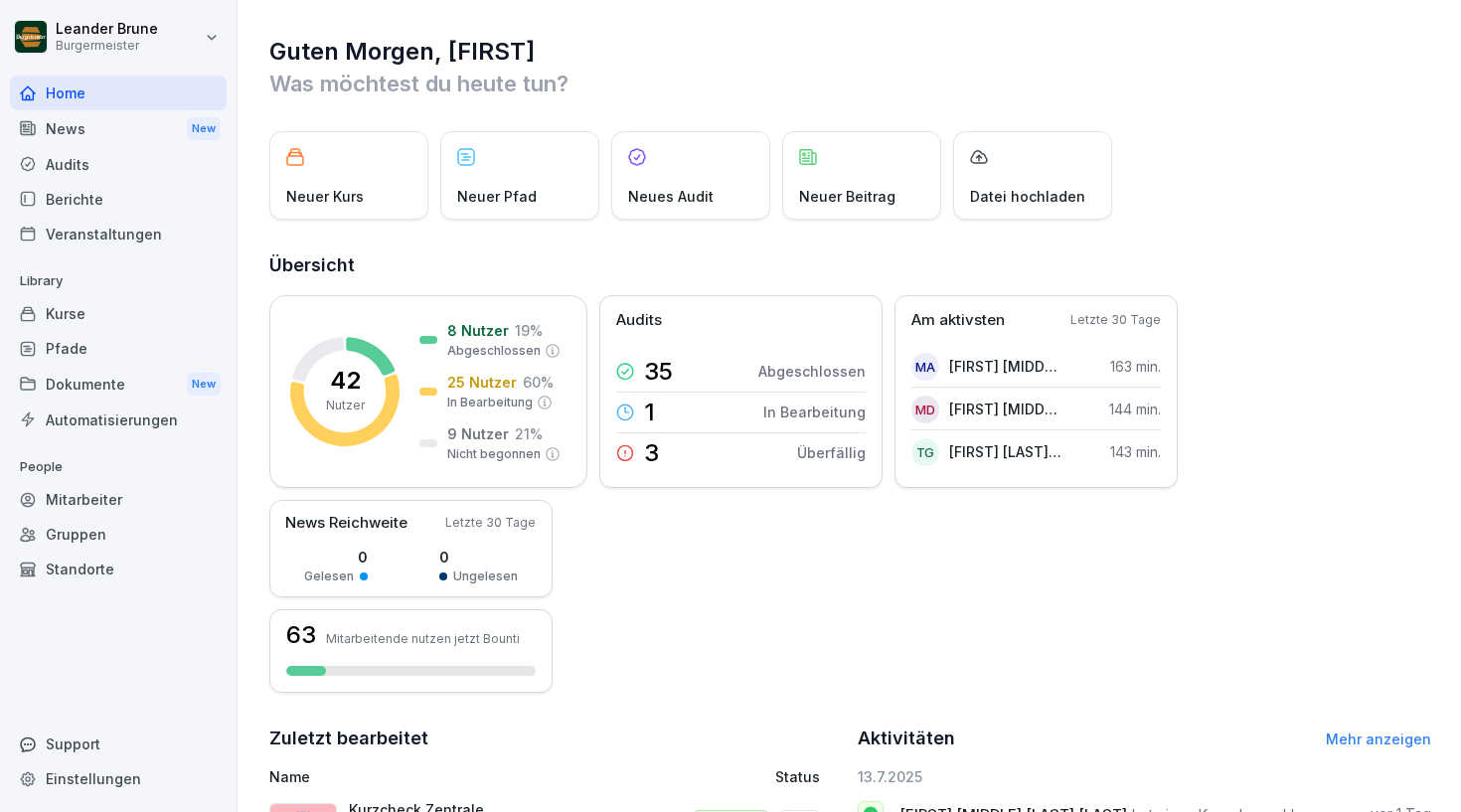 scroll, scrollTop: 0, scrollLeft: 0, axis: both 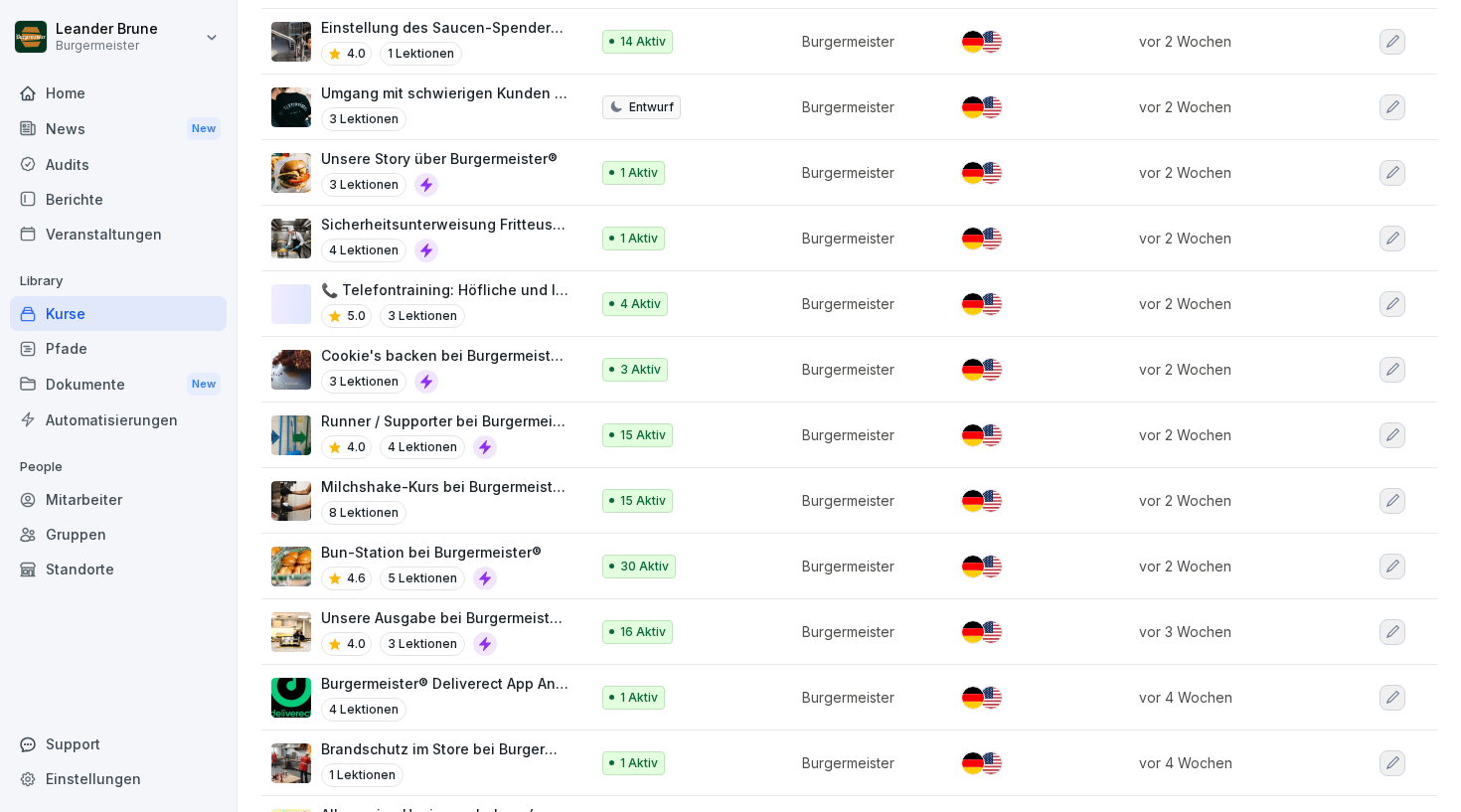click on "Bun-Station bei Burgermeister®" at bounding box center [431, 552] 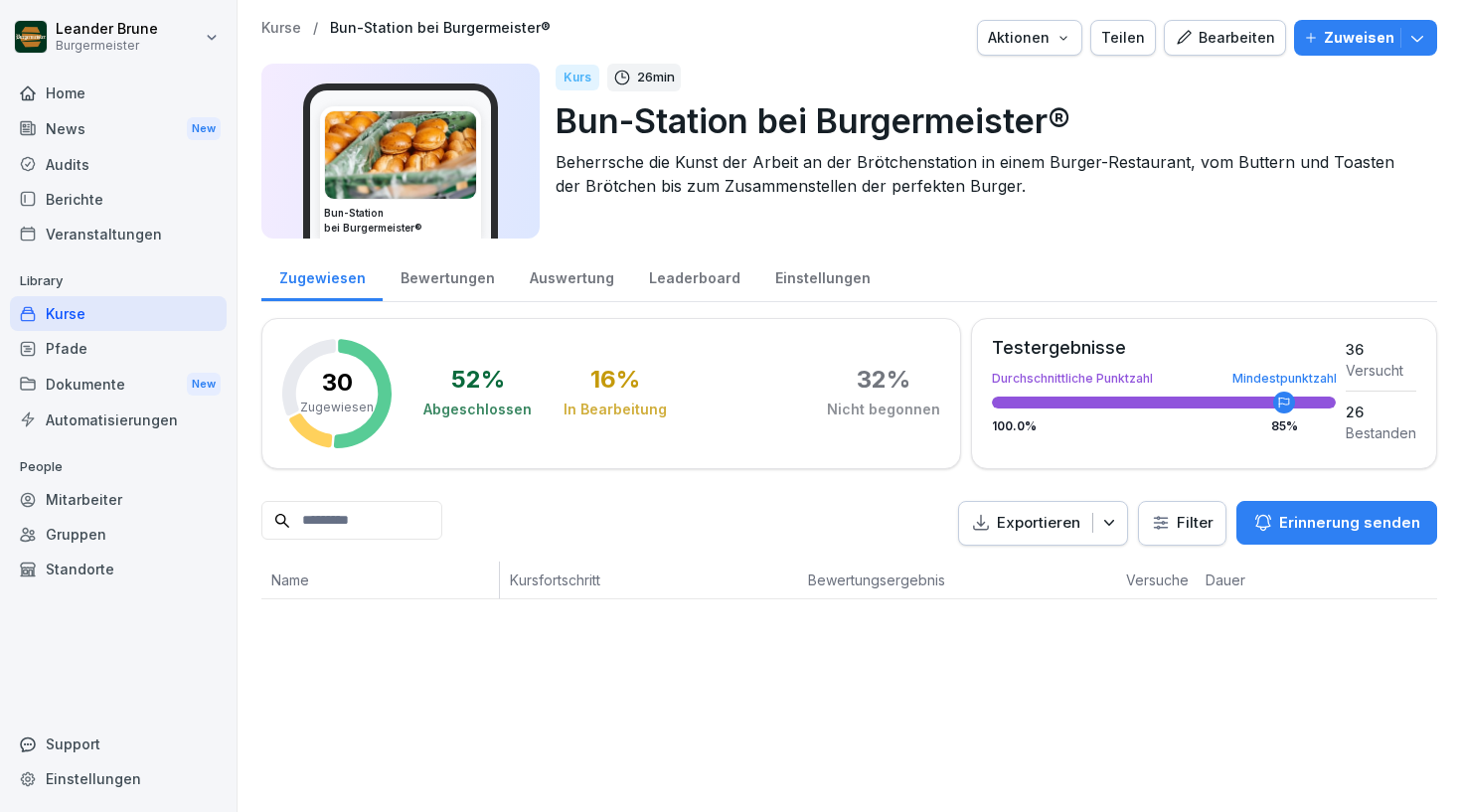 scroll, scrollTop: 0, scrollLeft: 0, axis: both 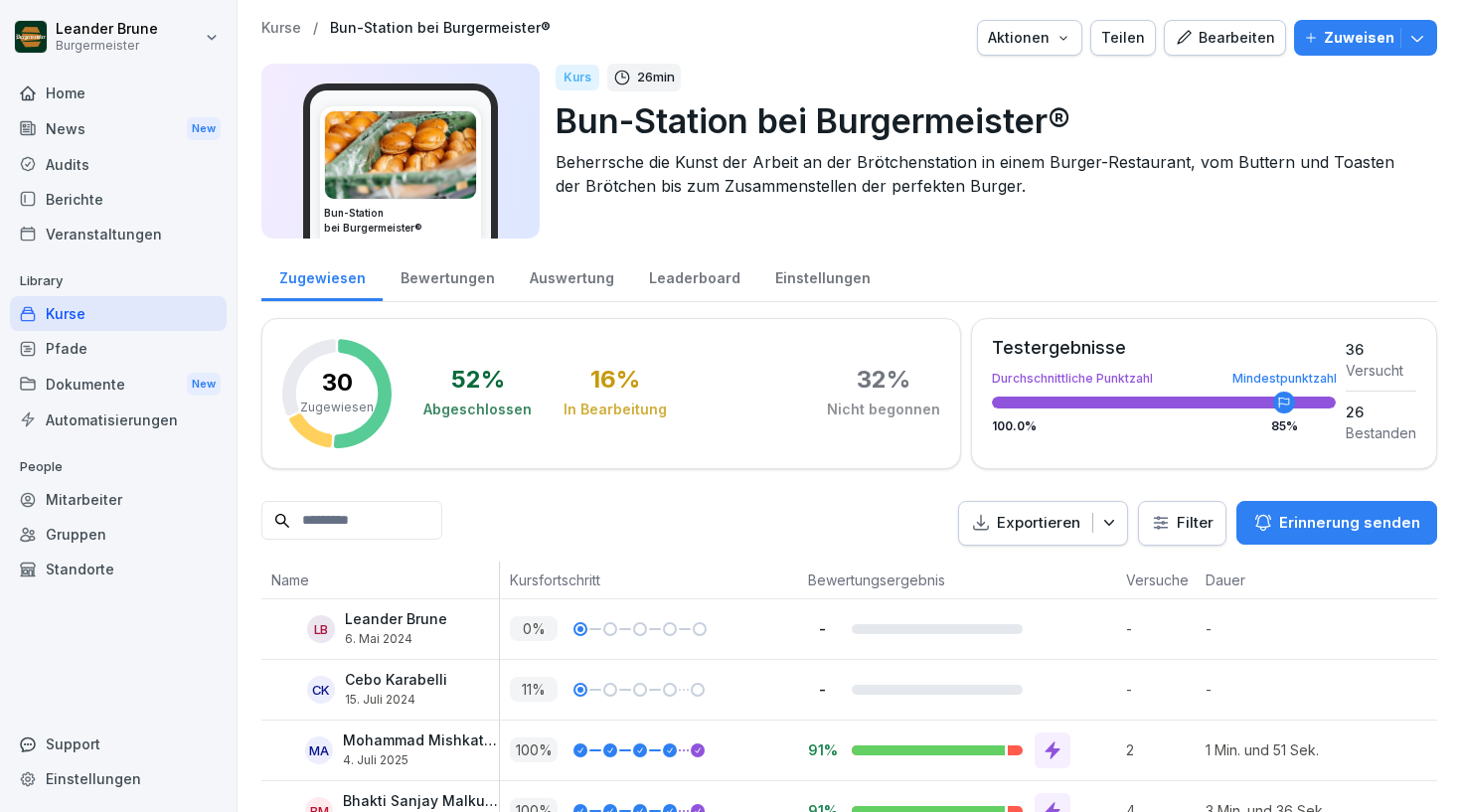 click on "Bearbeiten" at bounding box center (1224, 38) 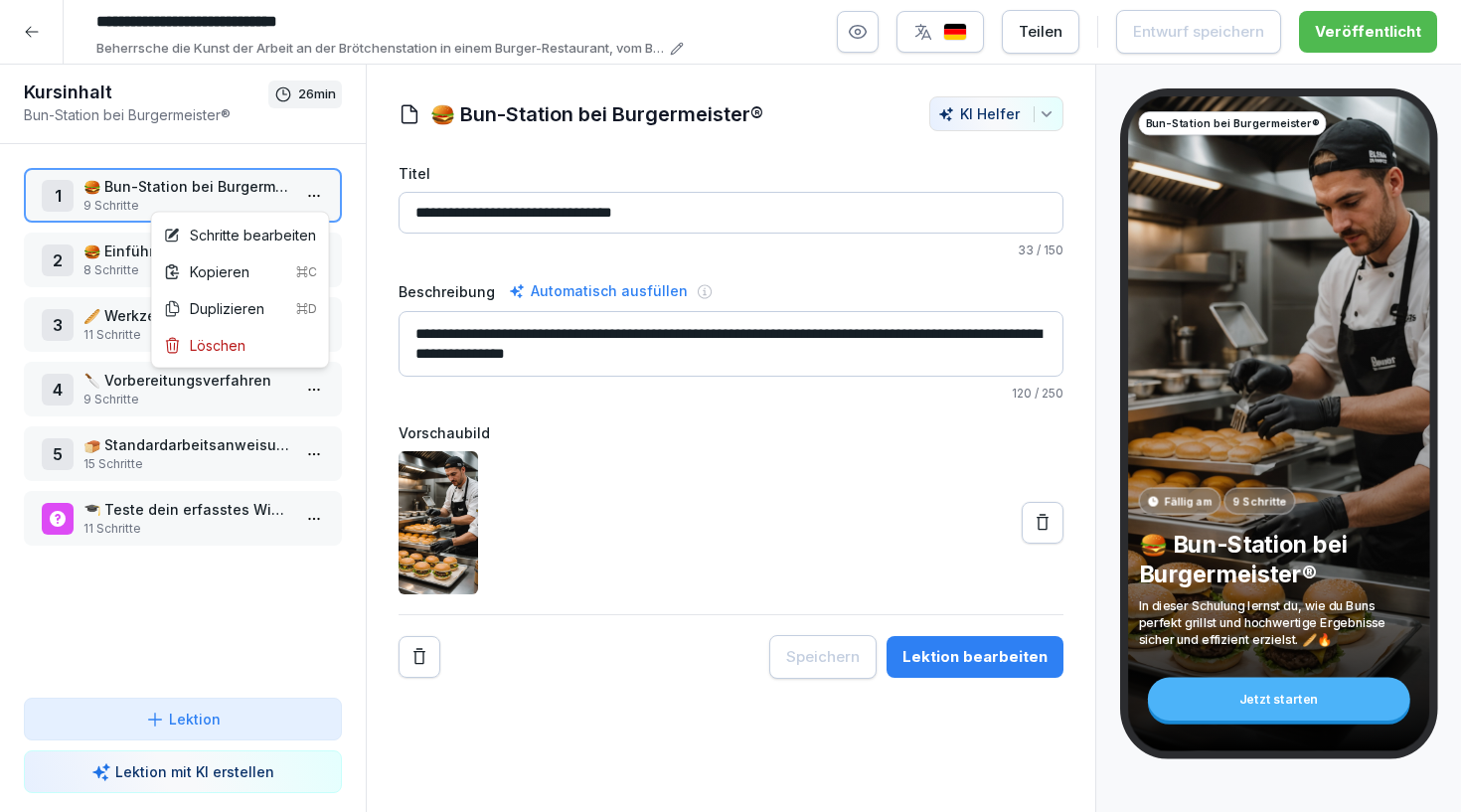 click on "**********" at bounding box center [730, 406] 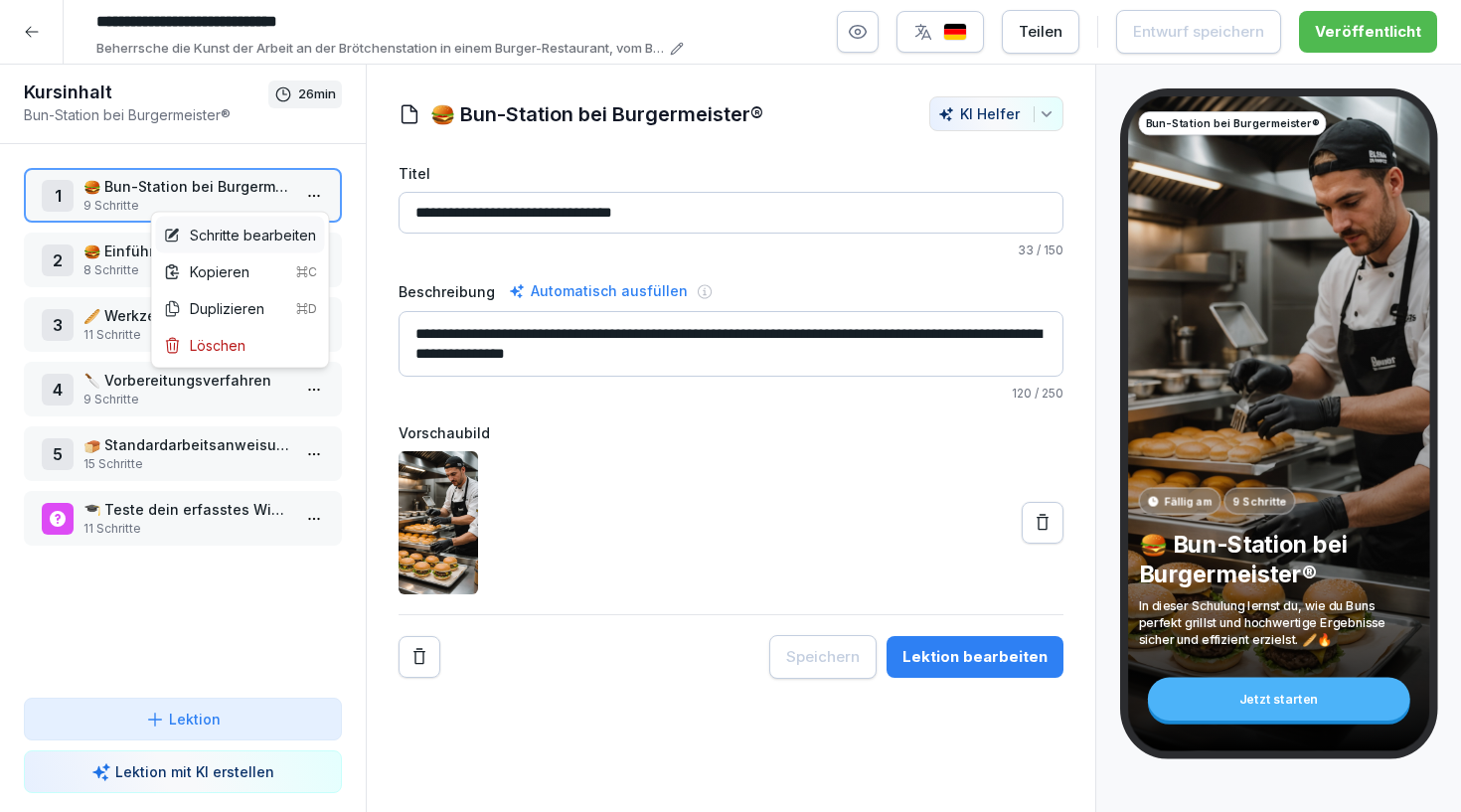 click on "Schritte bearbeiten" at bounding box center (240, 235) 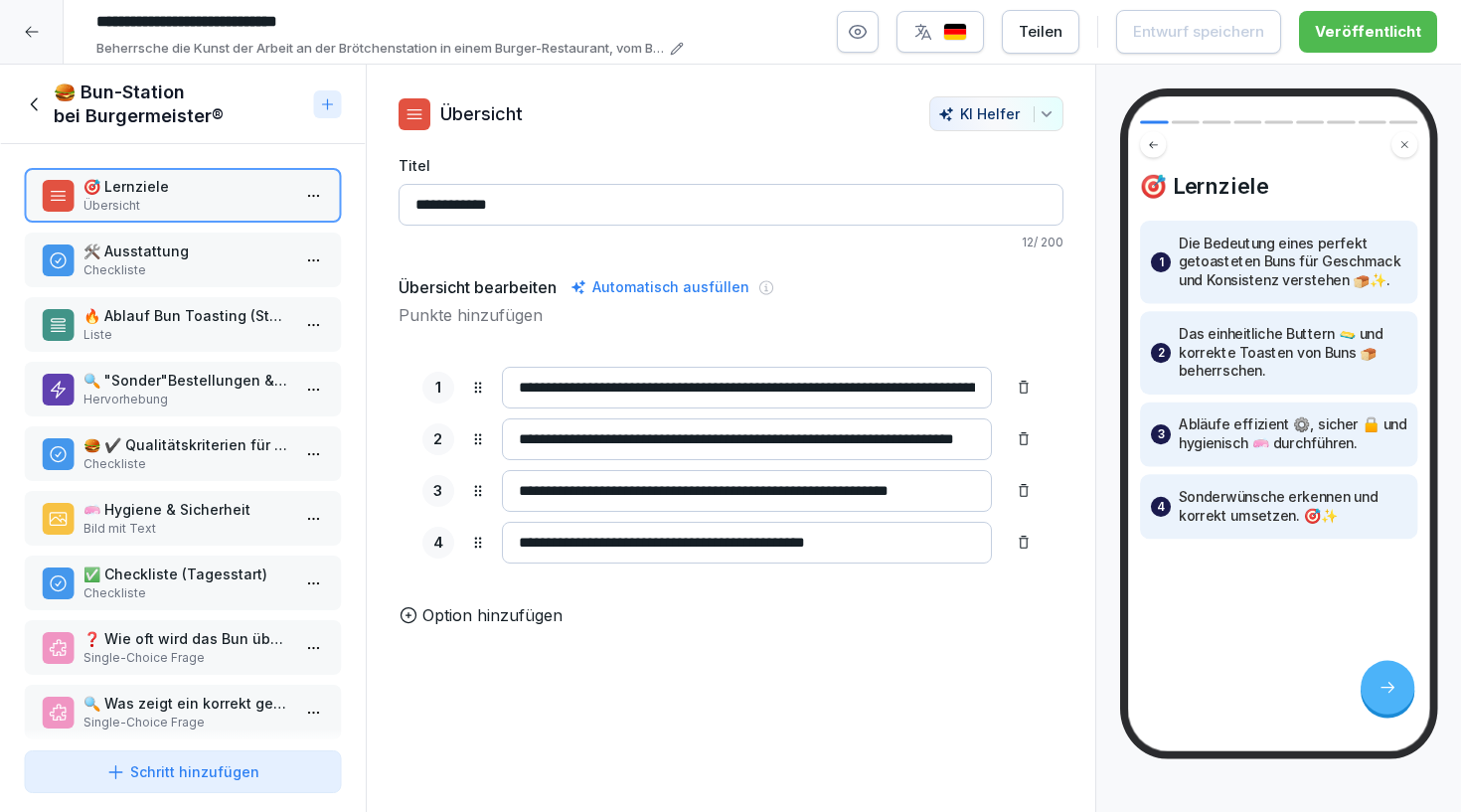 click on "🛠️ Ausstattung" at bounding box center [187, 250] 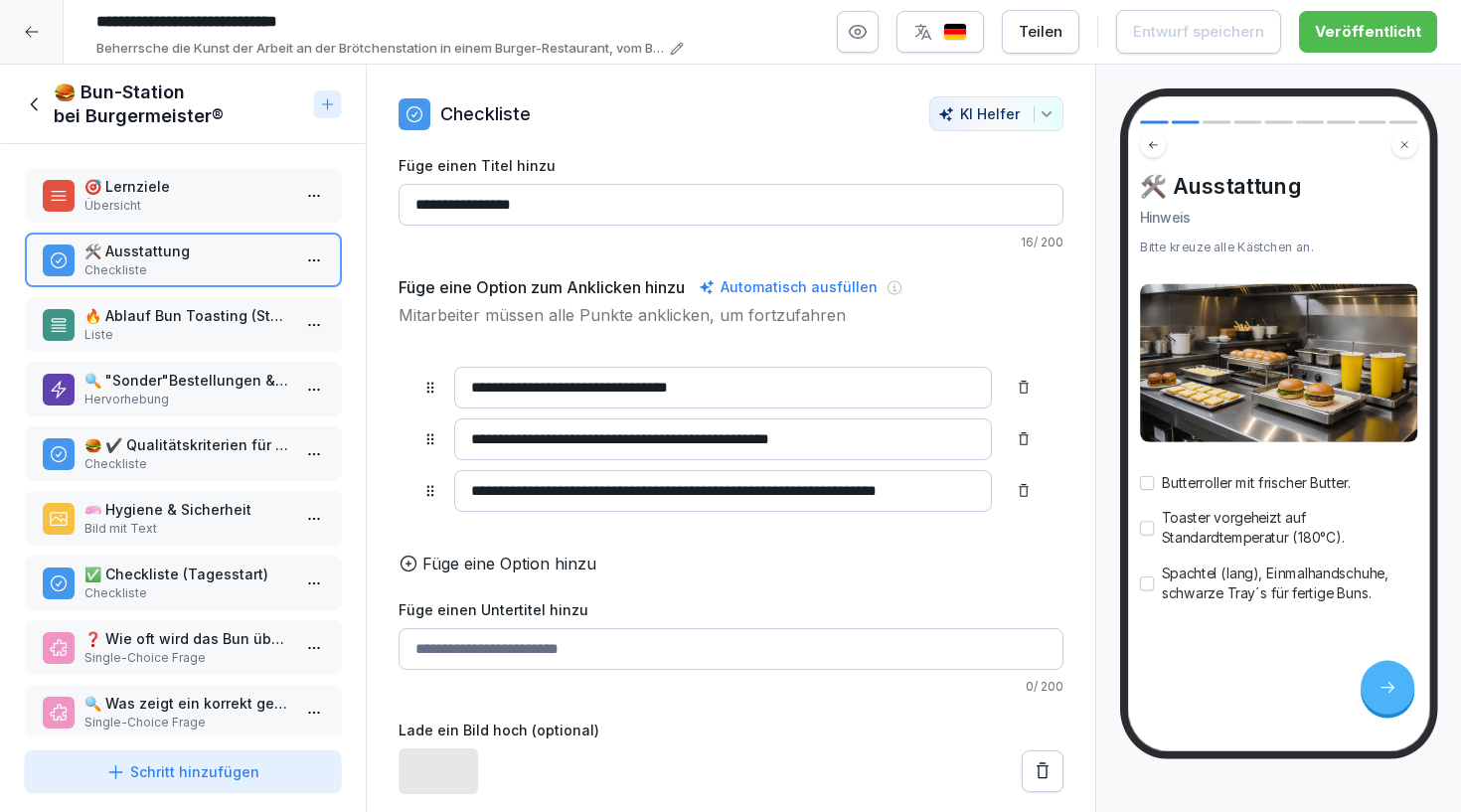 click on "Übersicht" at bounding box center [187, 206] 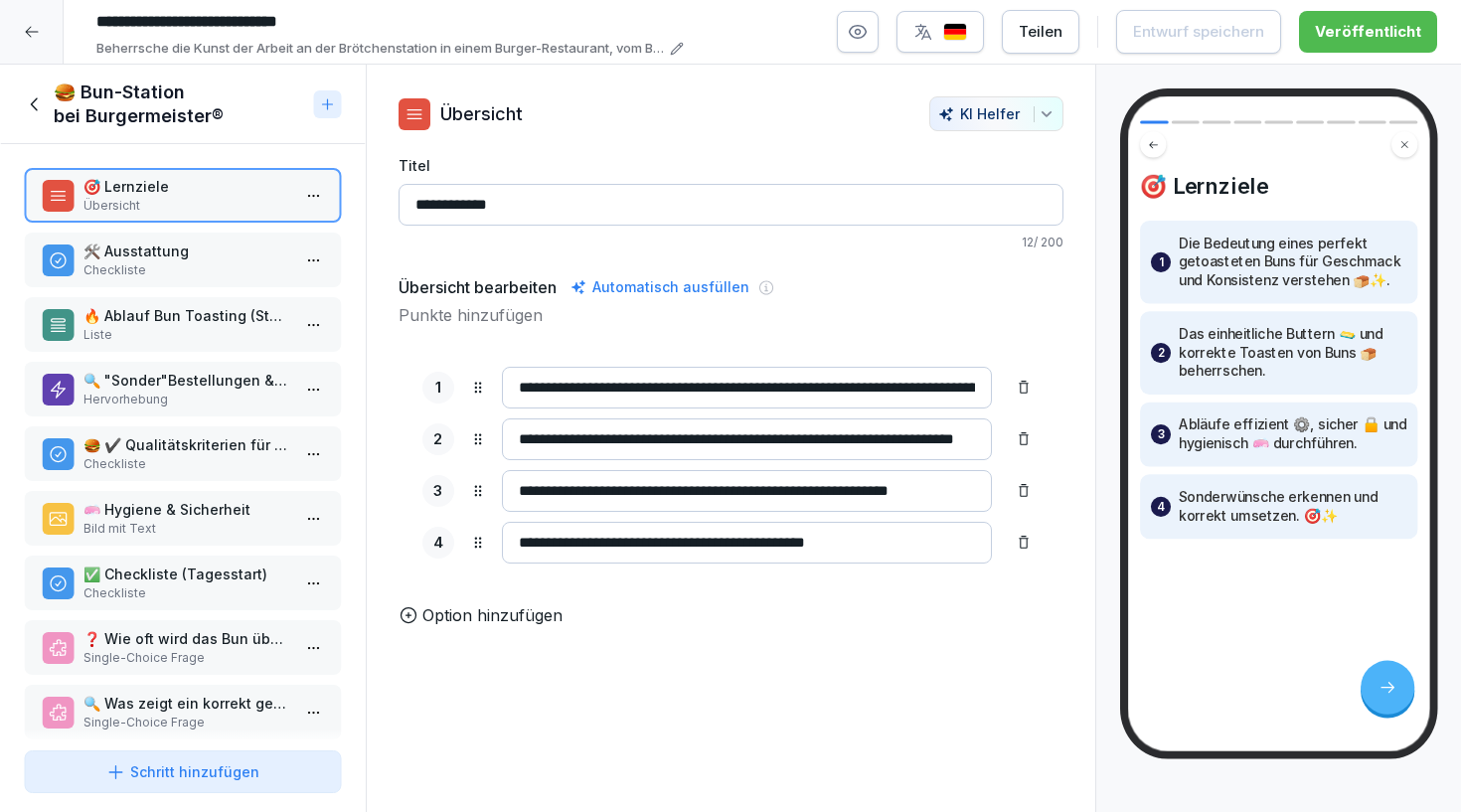 click on "Checkliste" at bounding box center [187, 270] 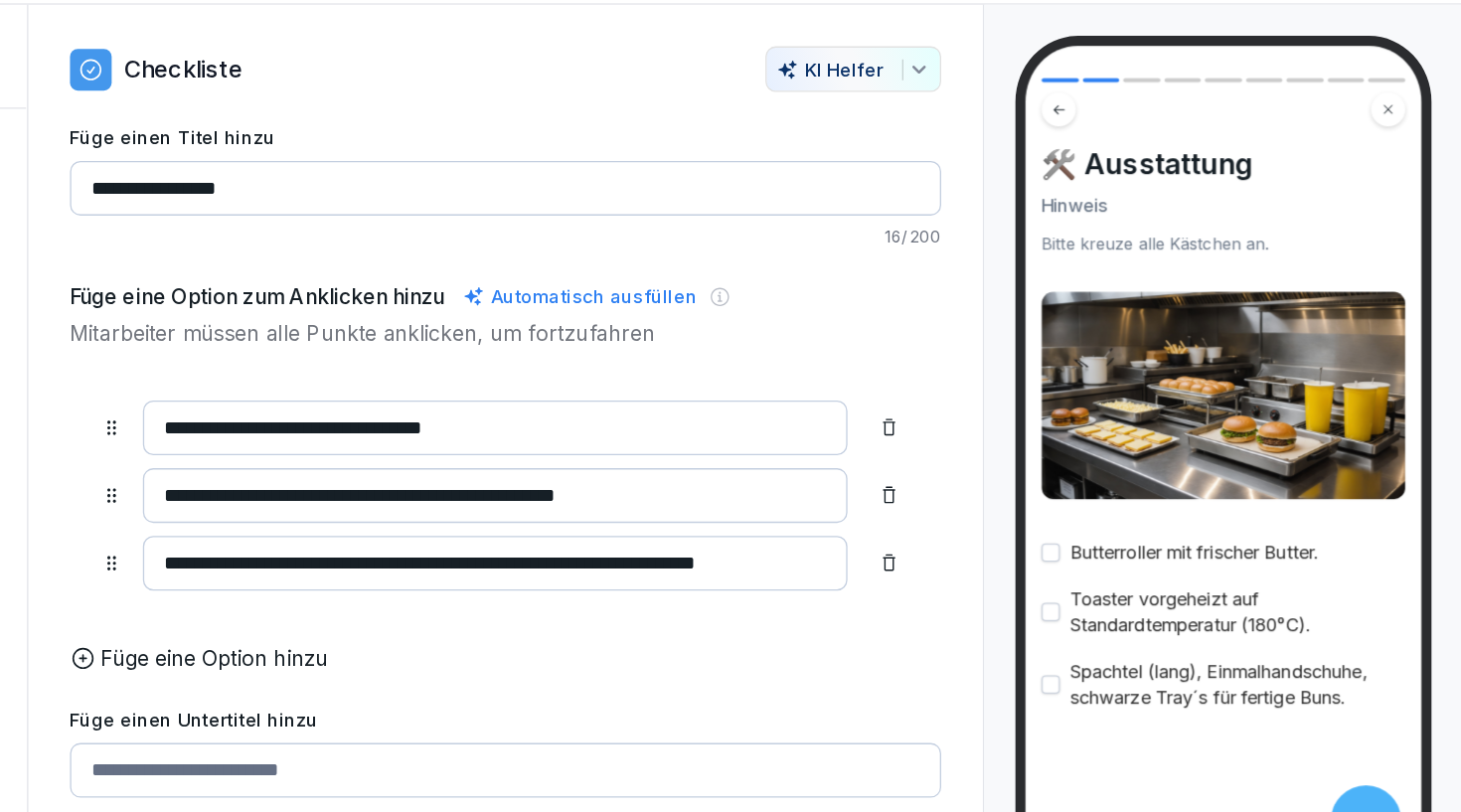 scroll, scrollTop: 0, scrollLeft: 0, axis: both 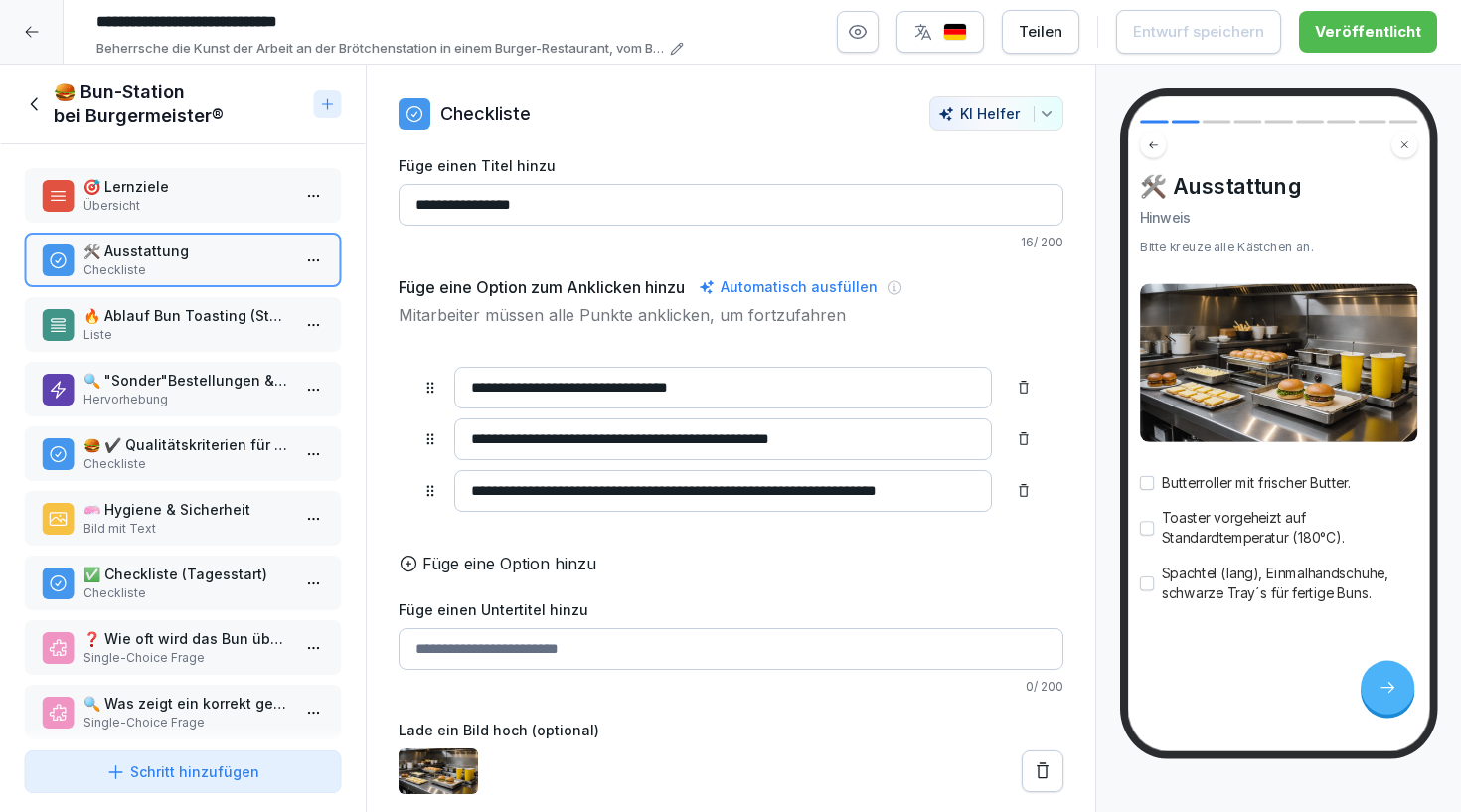 click on "🔥 Ablauf Bun Toasting (Standard)" at bounding box center (187, 315) 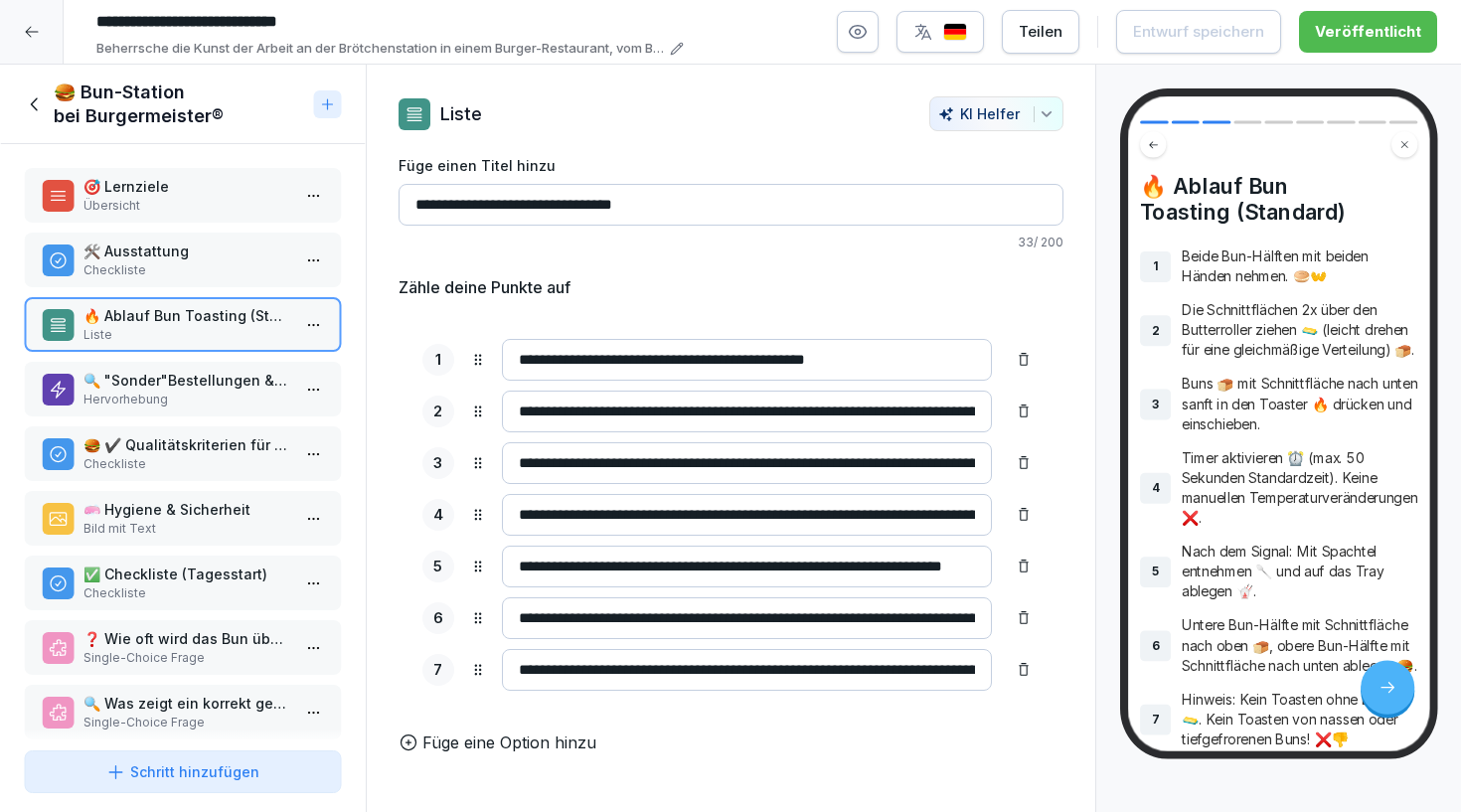 scroll, scrollTop: 0, scrollLeft: 0, axis: both 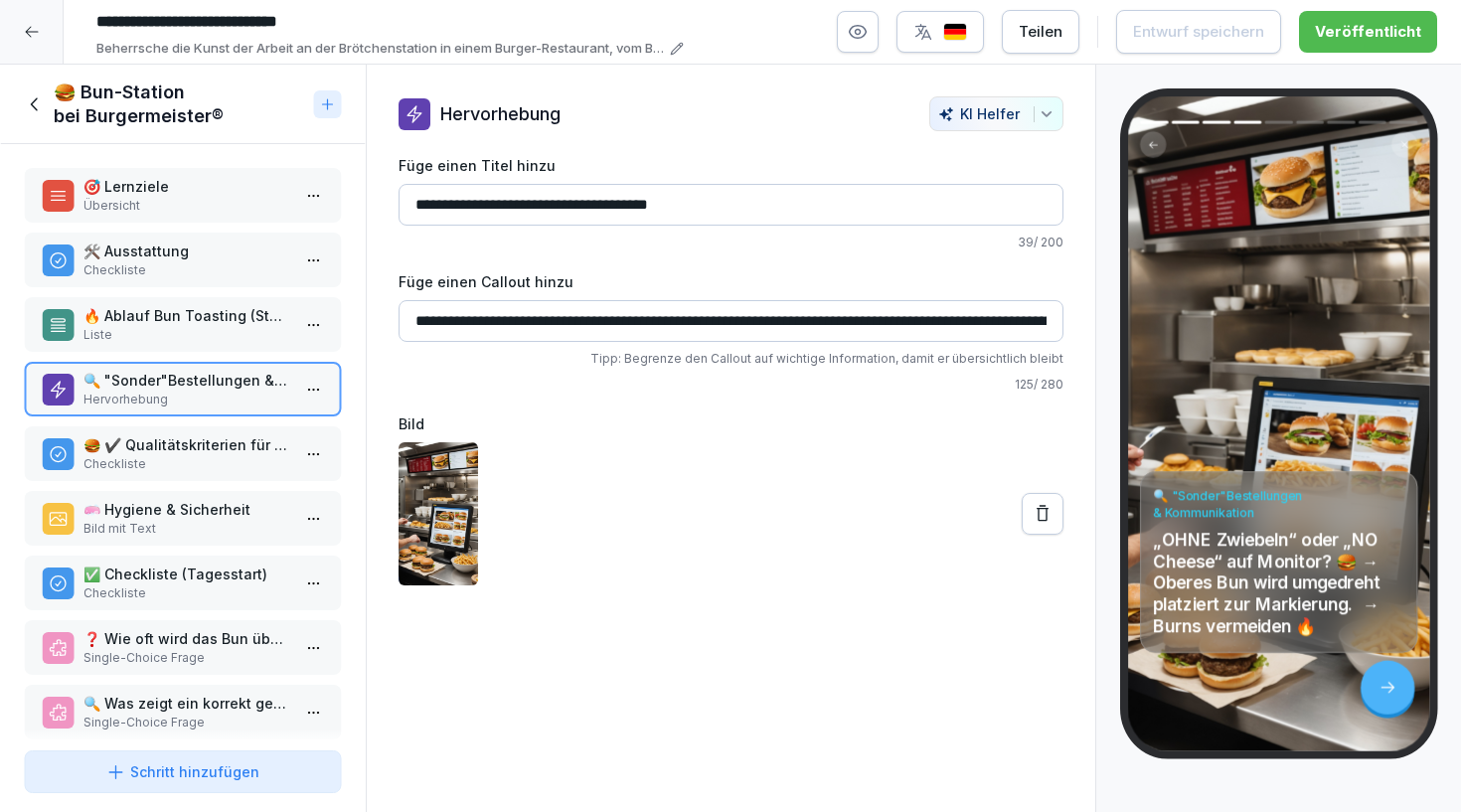 click on "🍔 ✔️ Qualitätskriterien für perfekte Buns" at bounding box center (187, 444) 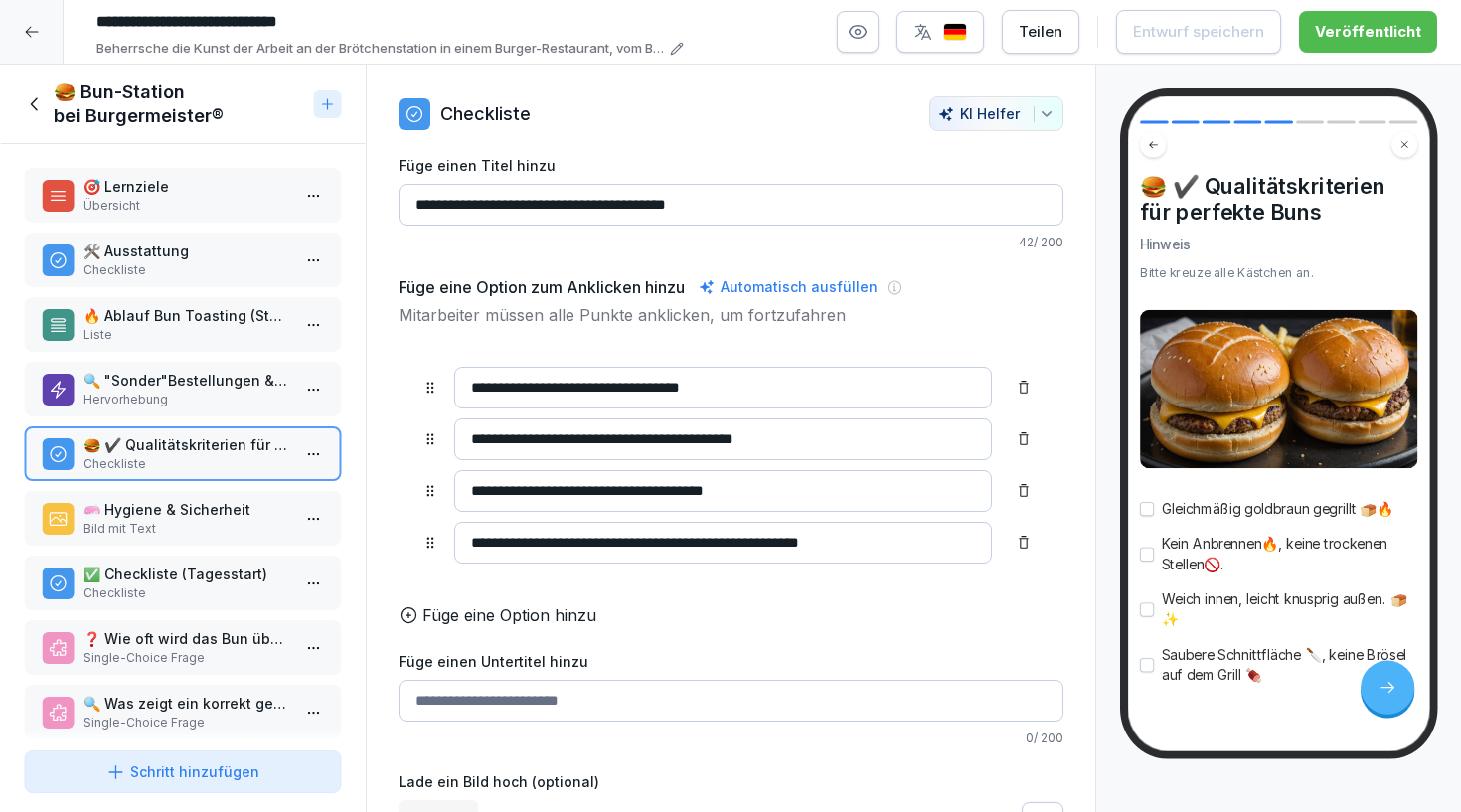 click on "🧼 Hygiene & Sicherheit" at bounding box center [187, 509] 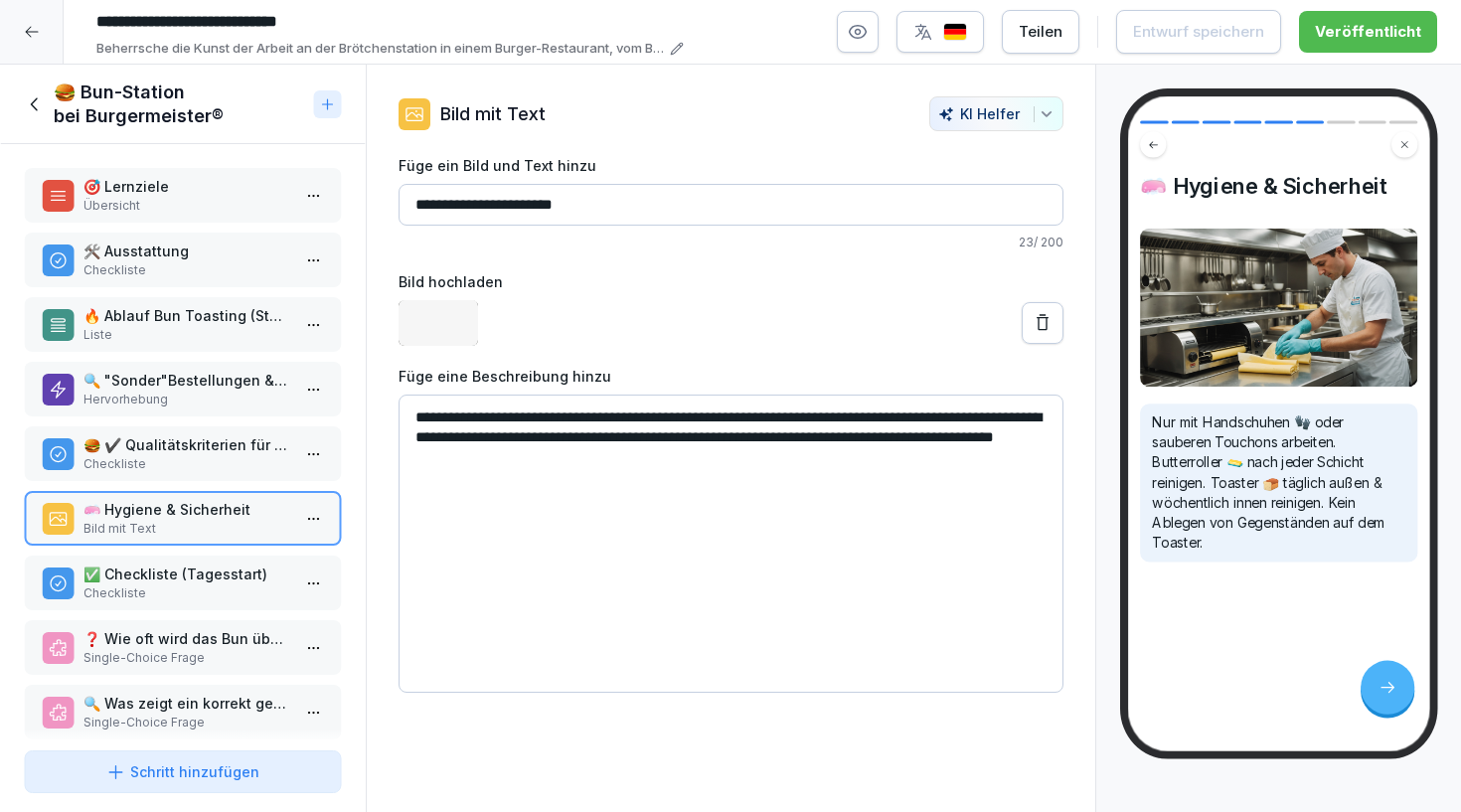 scroll, scrollTop: 0, scrollLeft: 0, axis: both 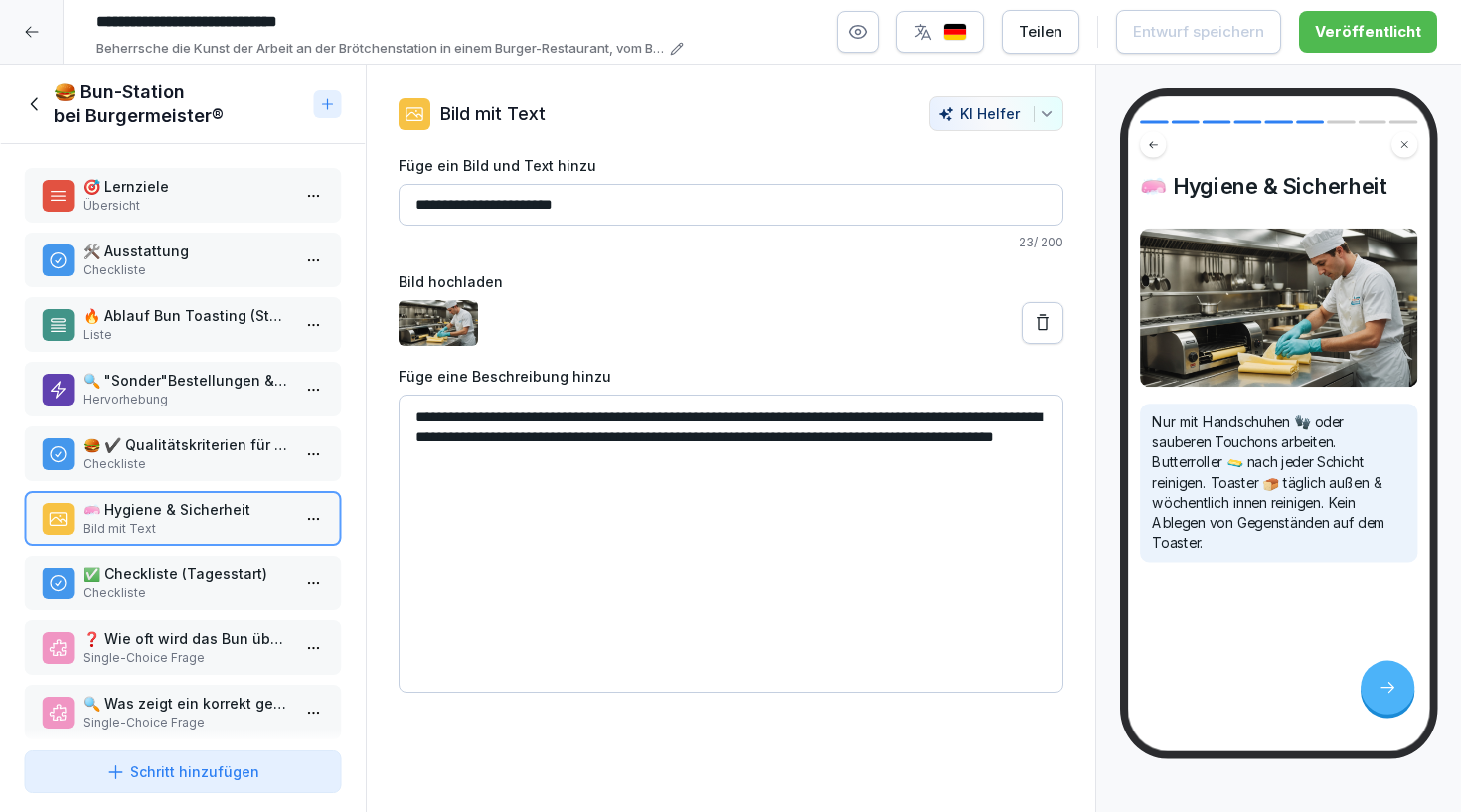 click 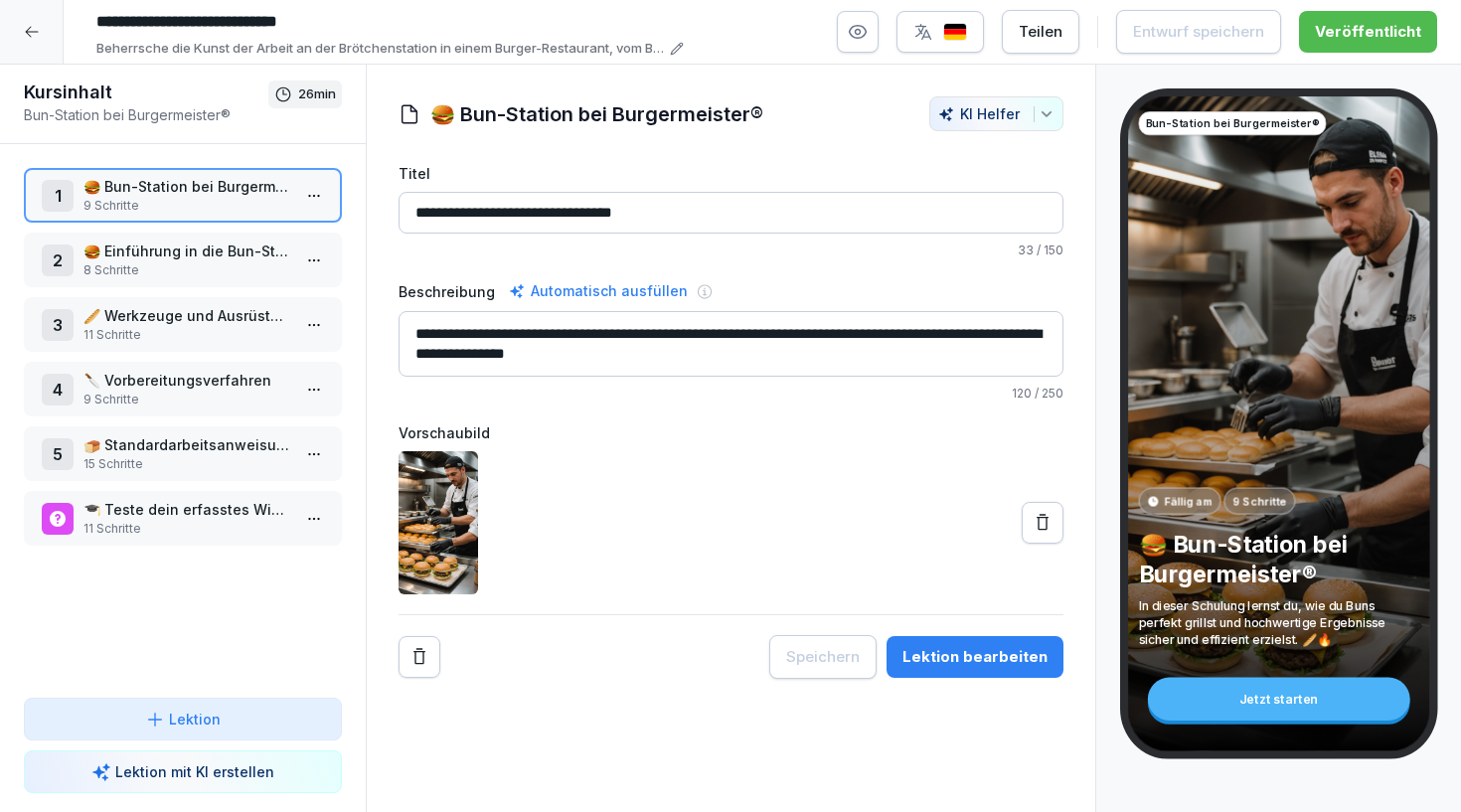 click on "🍔 Einführung in die Bun-Station" at bounding box center (187, 250) 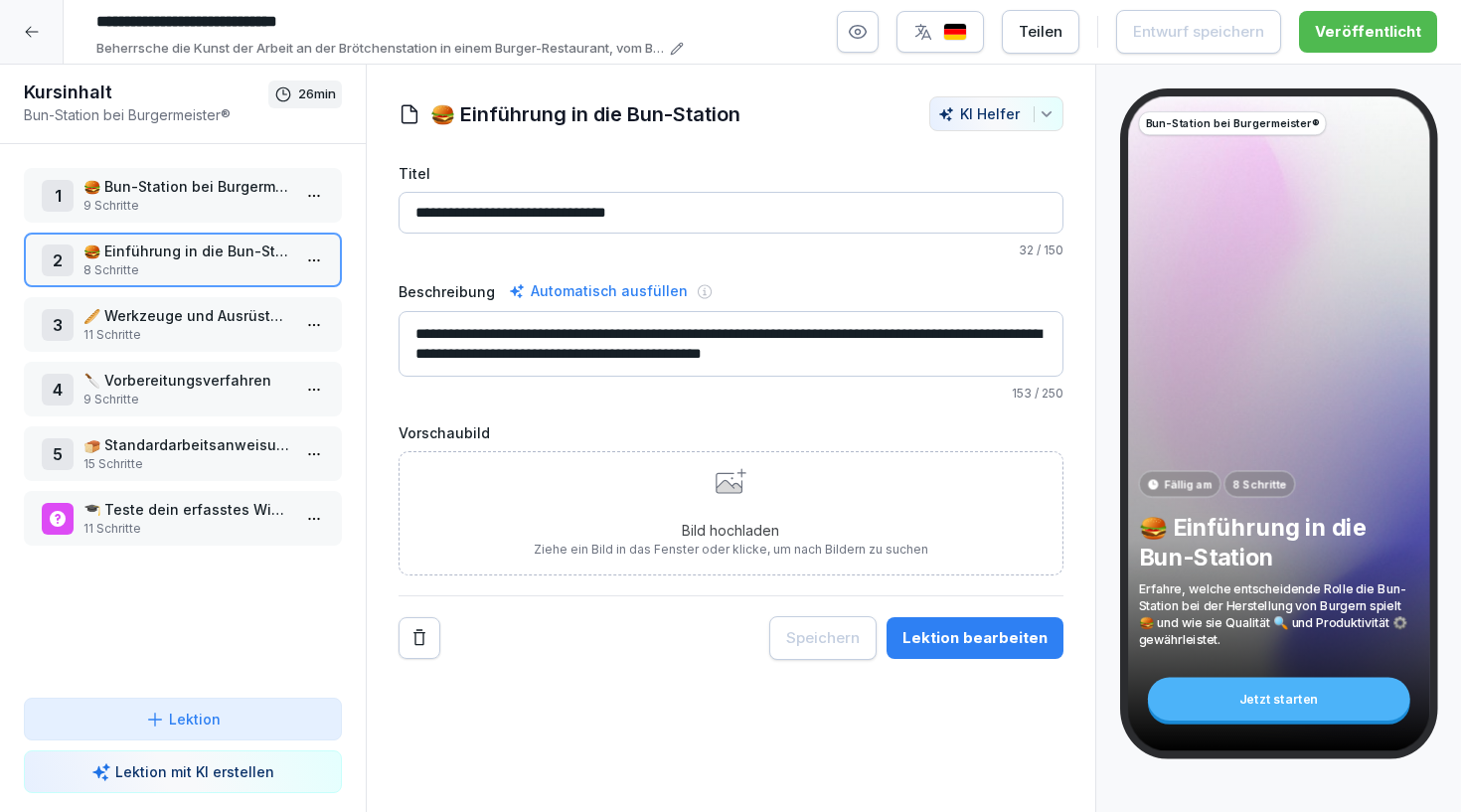 click on "**********" at bounding box center (730, 406) 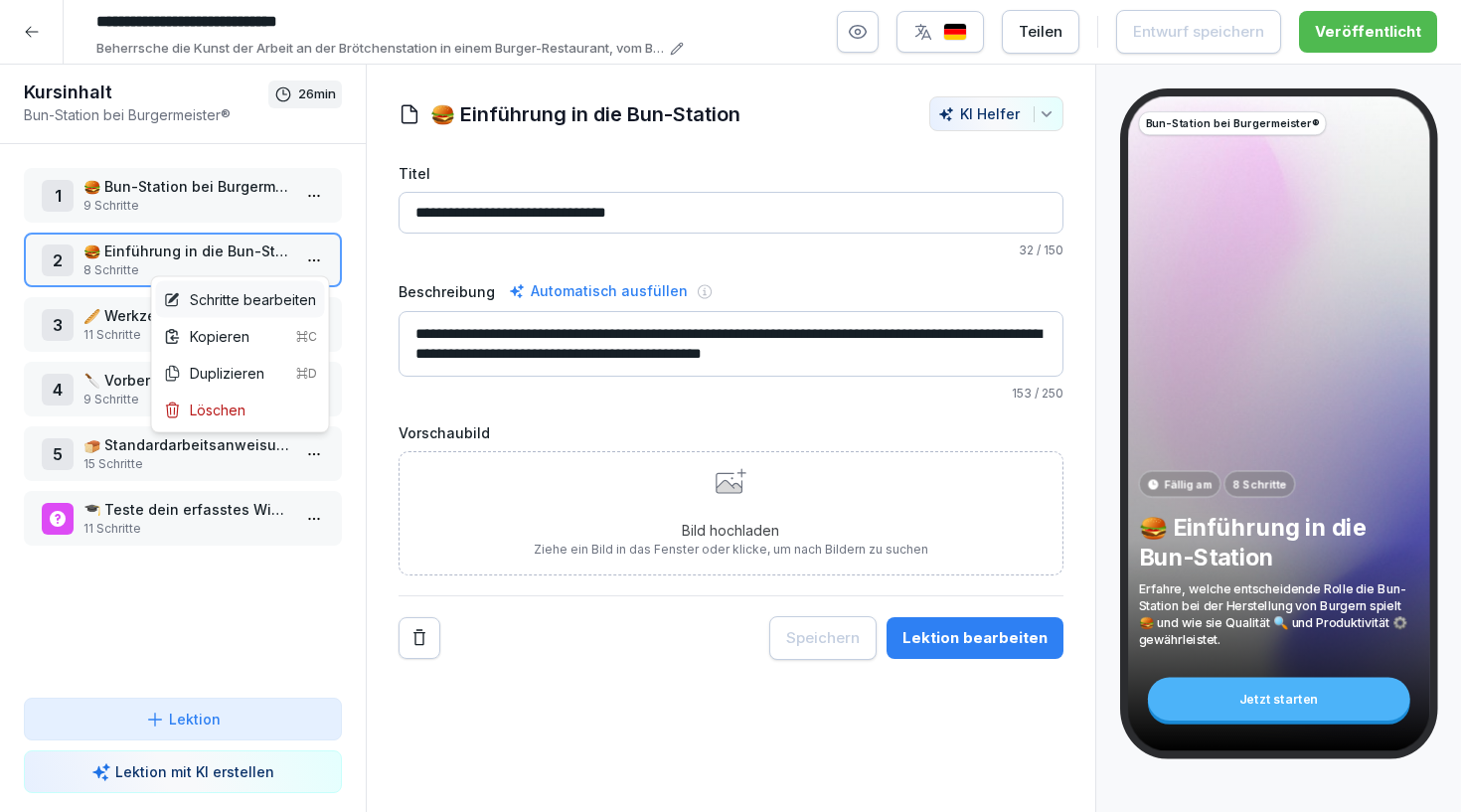 click on "Schritte bearbeiten" at bounding box center (240, 299) 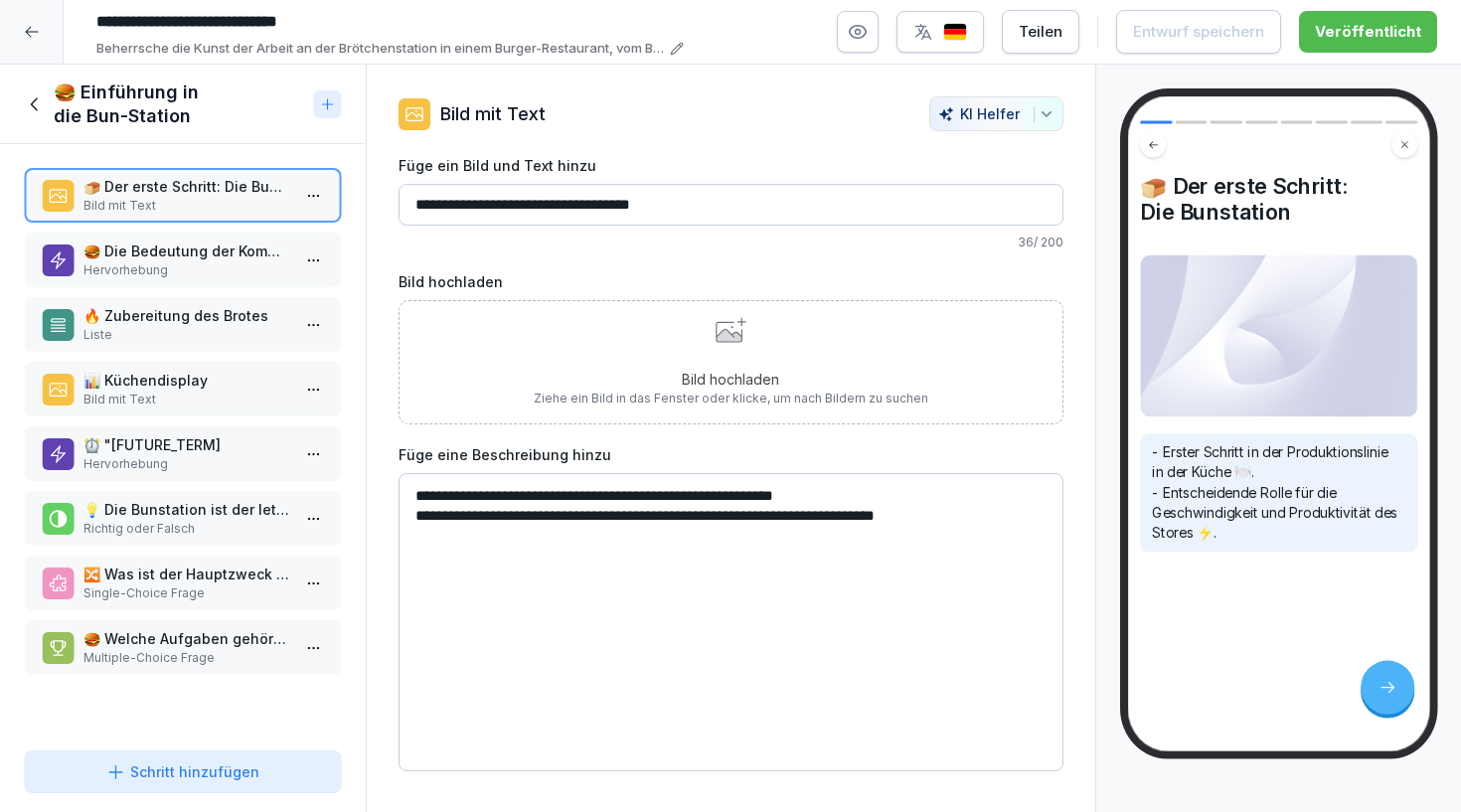 click on "🍔 Die Bedeutung der Kommunikation Hervorhebung" at bounding box center [183, 259] 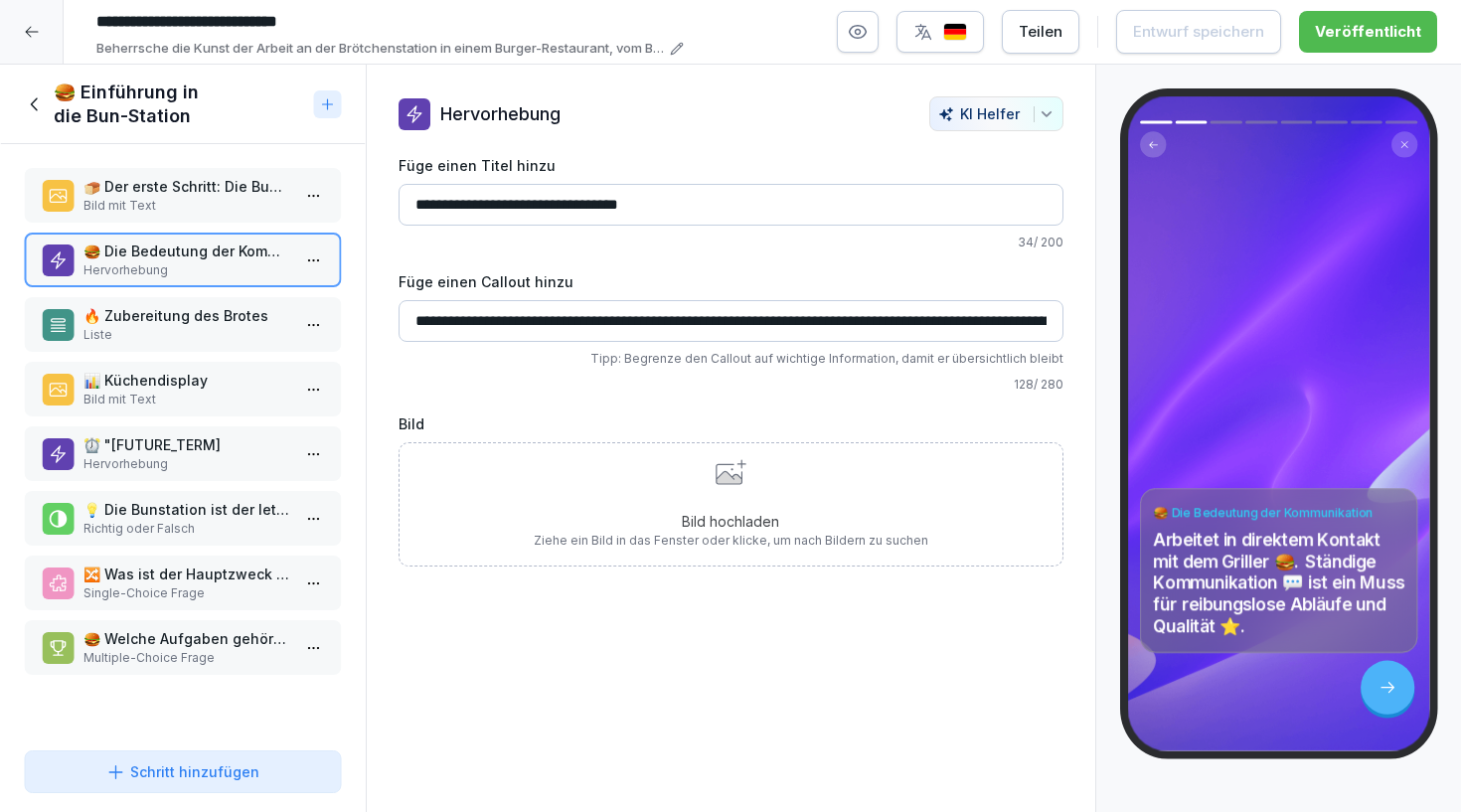 click on "🔥 Zubereitung des Brotes" at bounding box center [187, 315] 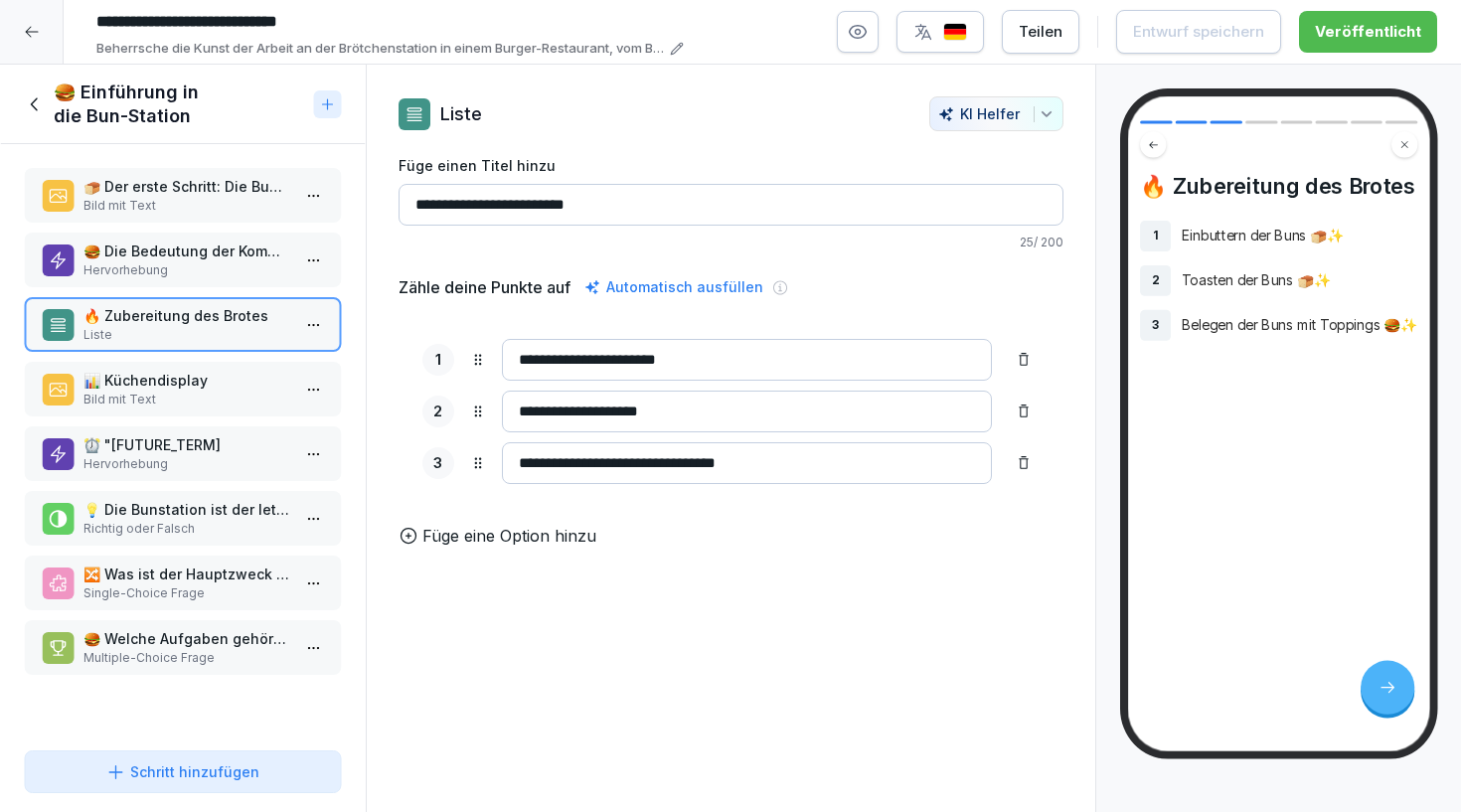click on "📊 Küchendisplay" at bounding box center (187, 380) 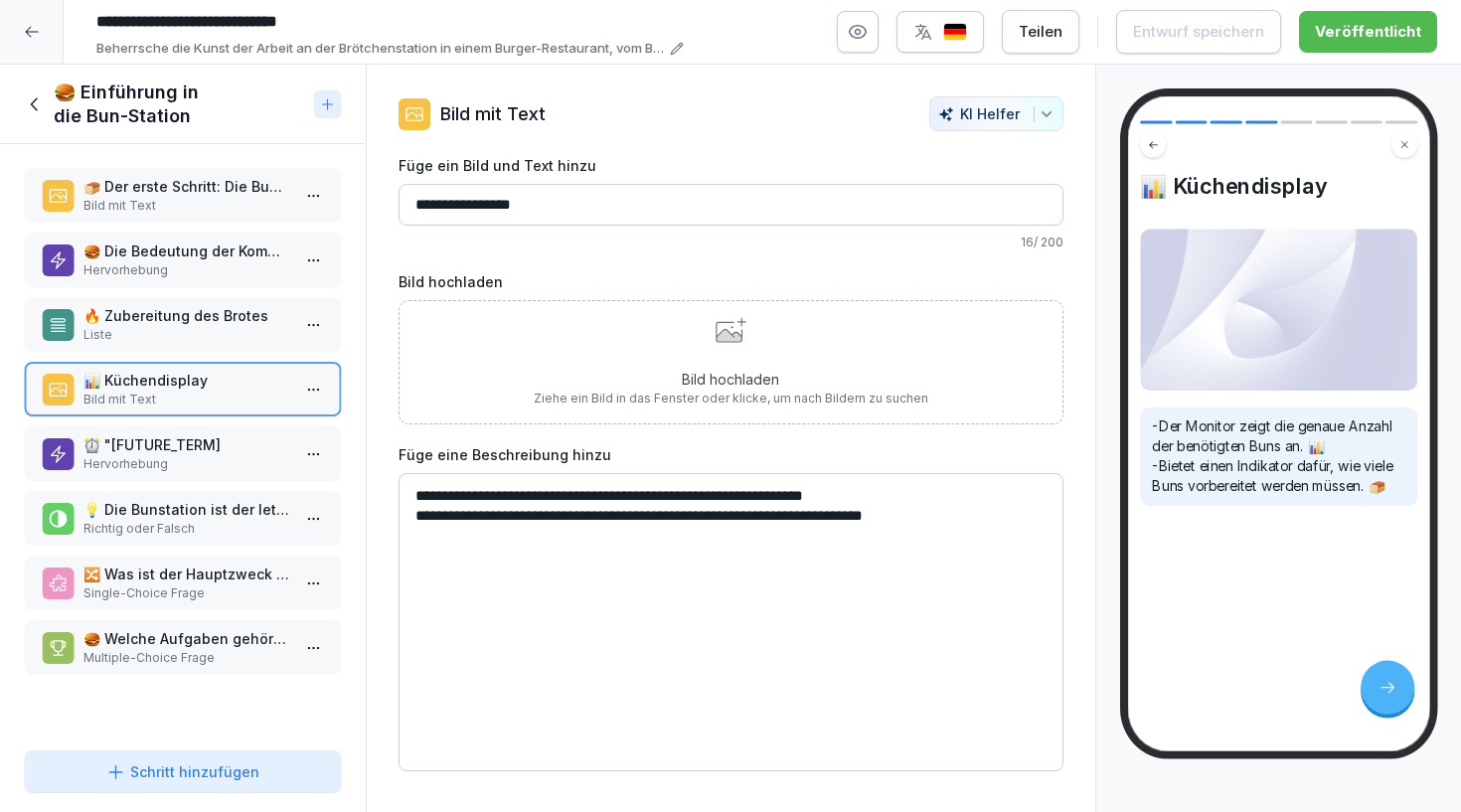 click on "⏰ "[FUTURE_TERM]" at bounding box center [187, 444] 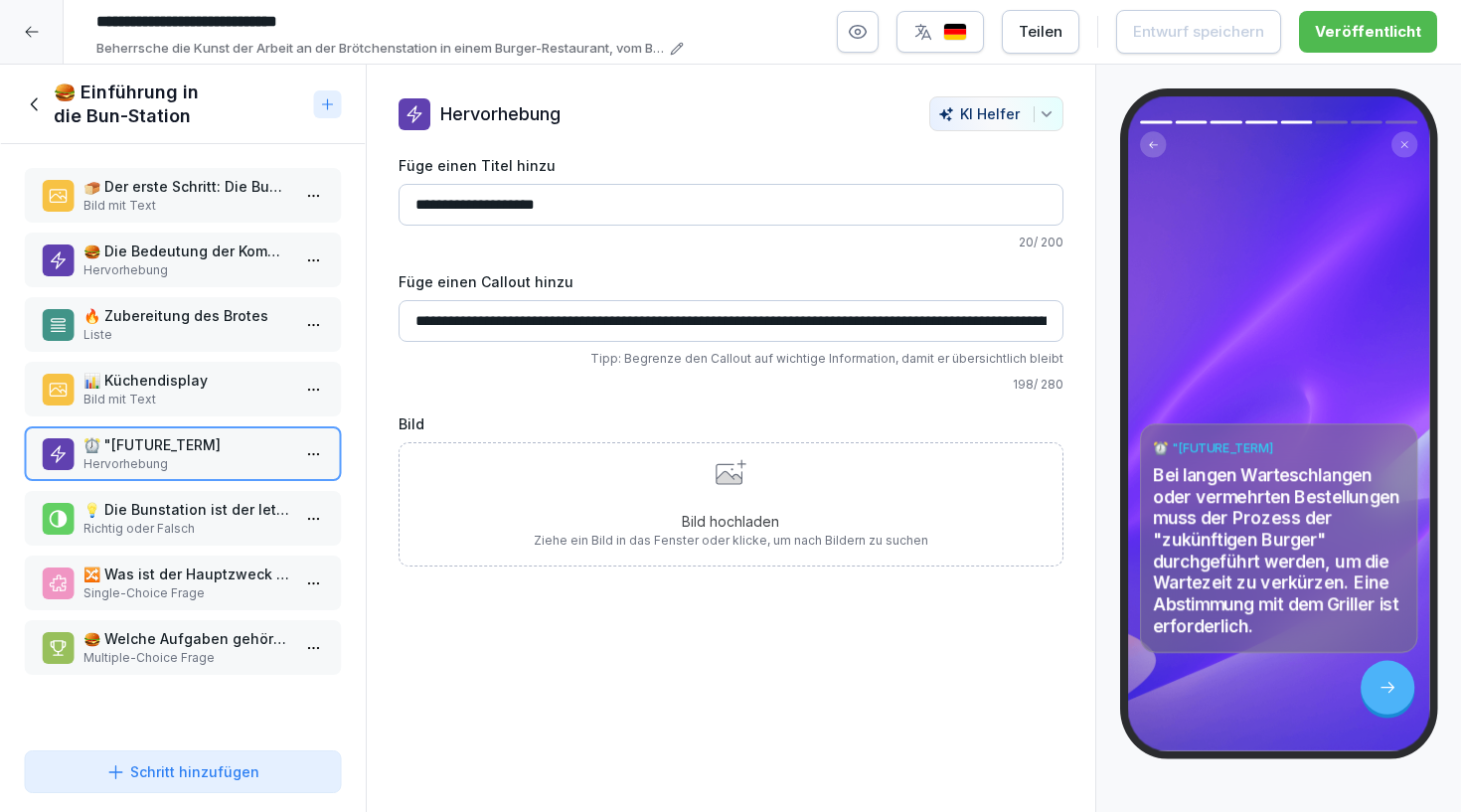 click 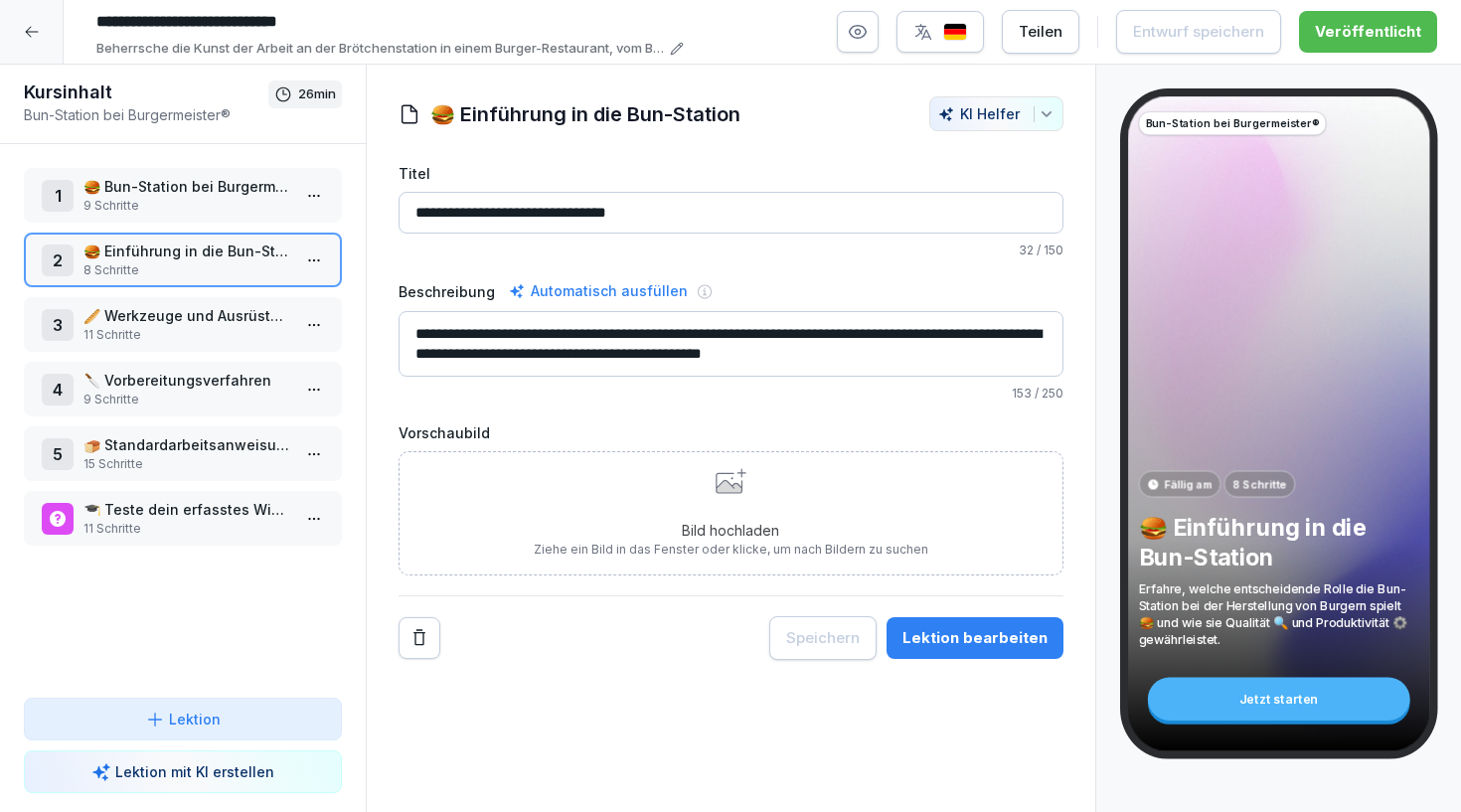 click on "🥖 Werkzeuge und Ausrüstung" at bounding box center (187, 315) 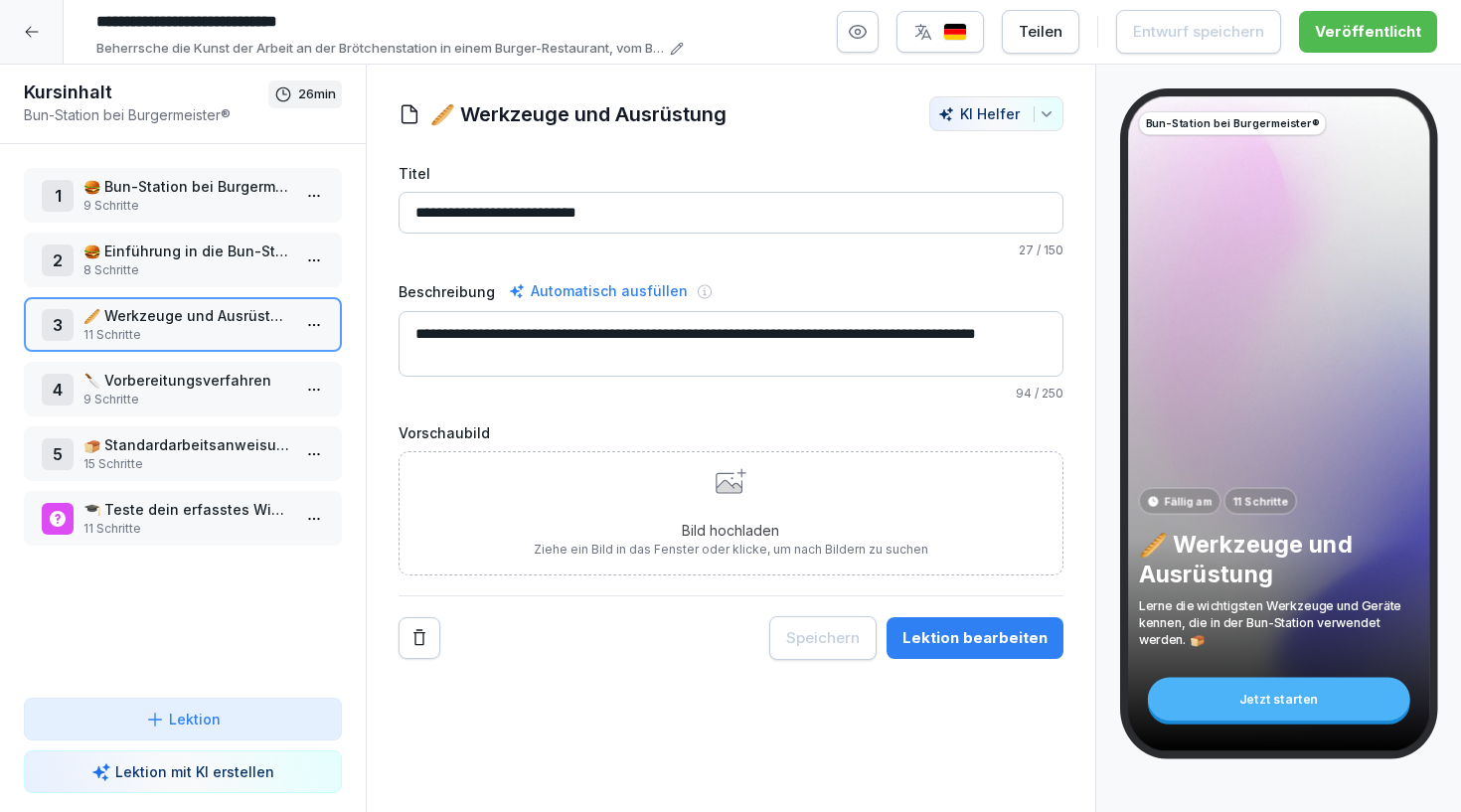 click on "**********" at bounding box center [730, 406] 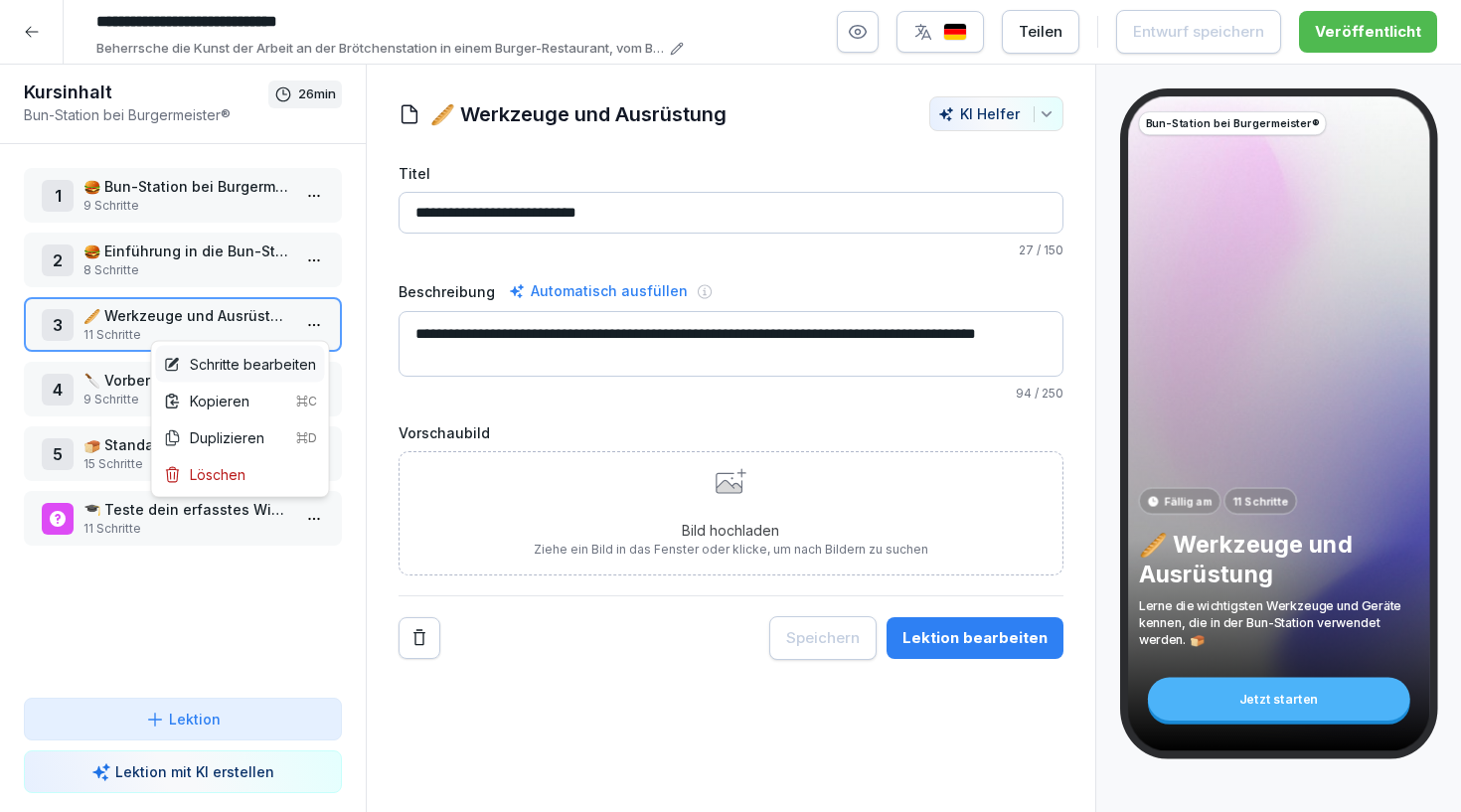 click on "Schritte bearbeiten" at bounding box center (240, 364) 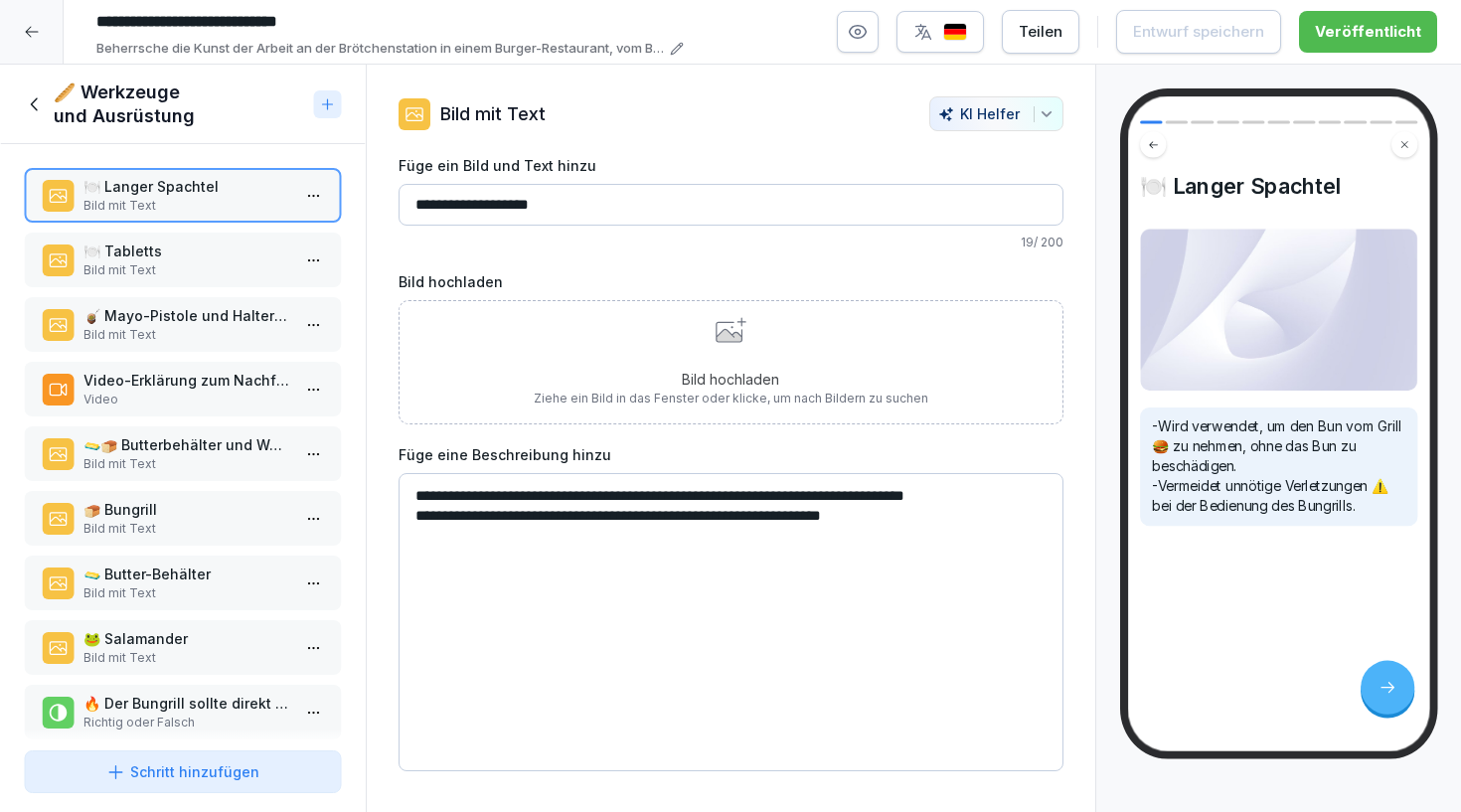 scroll, scrollTop: 13, scrollLeft: 0, axis: vertical 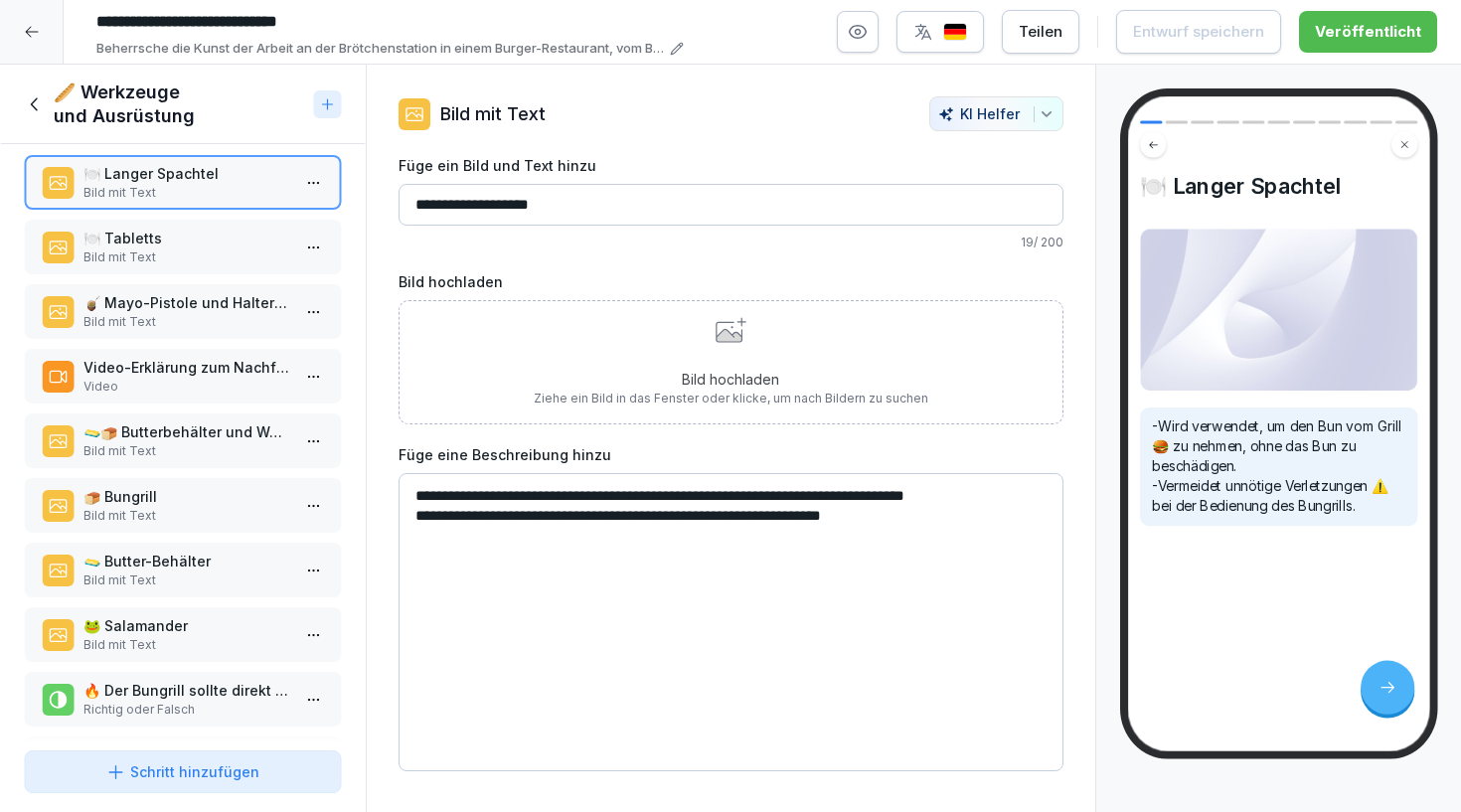 click on "🧉 Mayo-Pistole und Halterung" at bounding box center (187, 302) 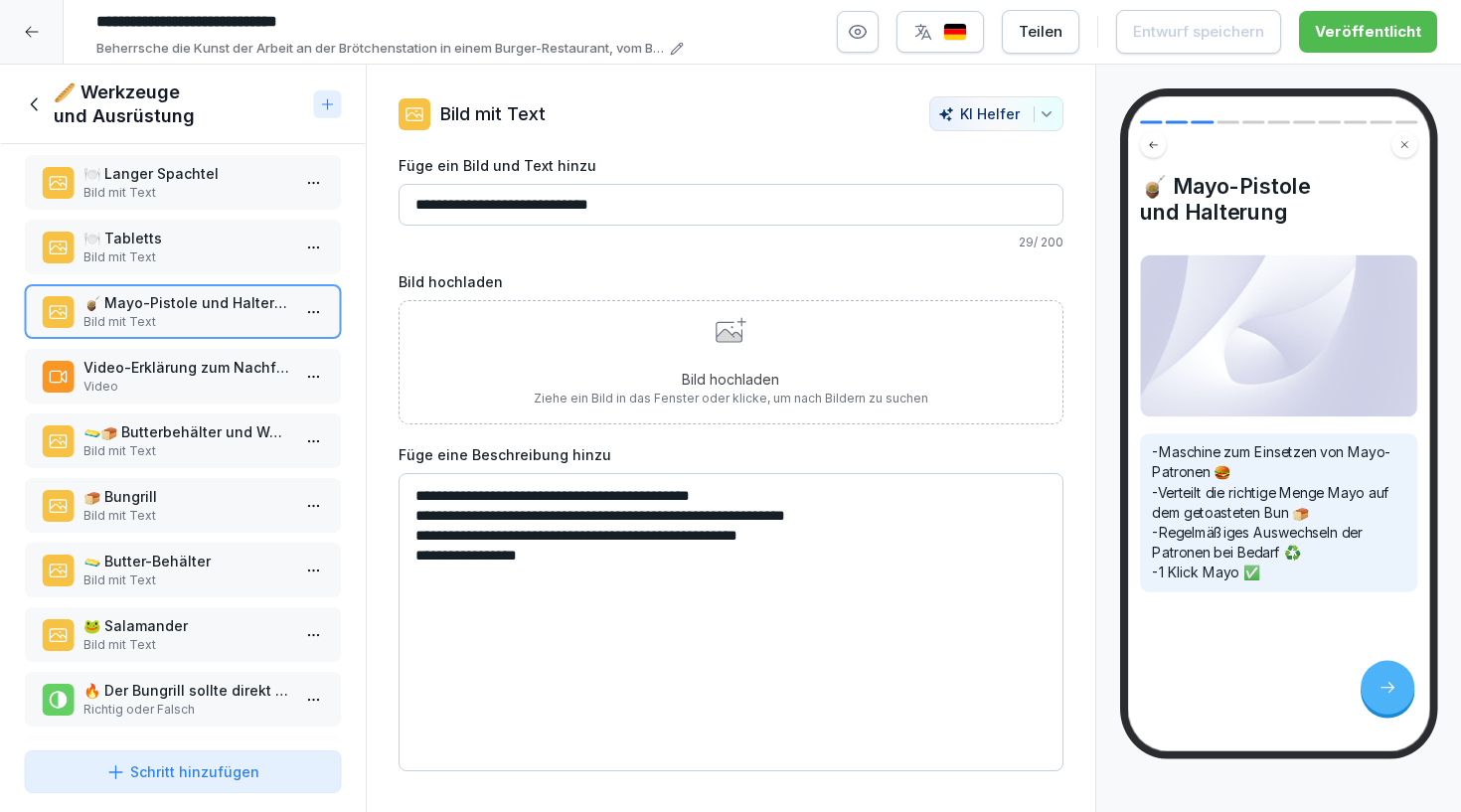 click on "🍽️ Langer Spachtel Bild mit Text 🍽️ Tabletts Bild mit Text 🧉 Mayo-Pistole und Halterung Bild mit Text Video-Erklärung zum Nachfüllen der Mayo-Pistole. Video 🧈🍞 Butterbehälter und Walze. Bild mit Text 🍞 Bungrill Bild mit Text 🧈 Butter-Behälter Bild mit Text 🐸 Salamander Bild mit Text 🔥 Der Bungrill sollte direkt mit der Hand berührt werden. Richtig oder Falsch  Wie wird die Mayo auf dem getoasteten Bun verteilt? Single-Choice Frage 🍞 Welchen Zweck erfüllen die Tabletts in der Bunstation? Wähle alle zutreffenden Antworten aus. Single-Choice Frage
To pick up a draggable item, press the space bar.
While dragging, use the arrow keys to move the item.
Press space again to drop the item in its new position, or press escape to cancel.
Draggable item clwt08eop0021356lbvl4re8n was dropped over droppable area clwt08eop0021356lbvl4re8n" at bounding box center (183, 443) 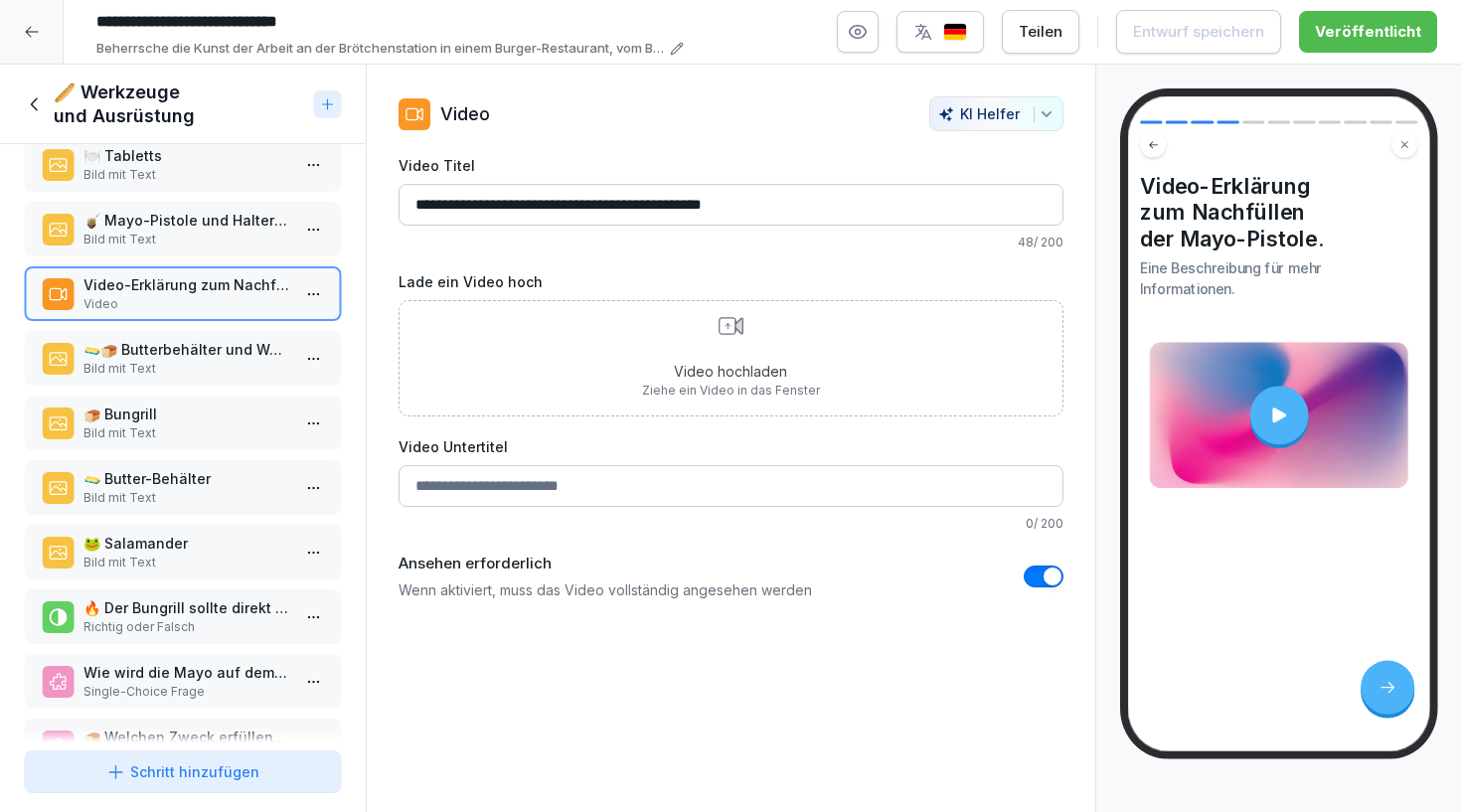 scroll, scrollTop: 105, scrollLeft: 0, axis: vertical 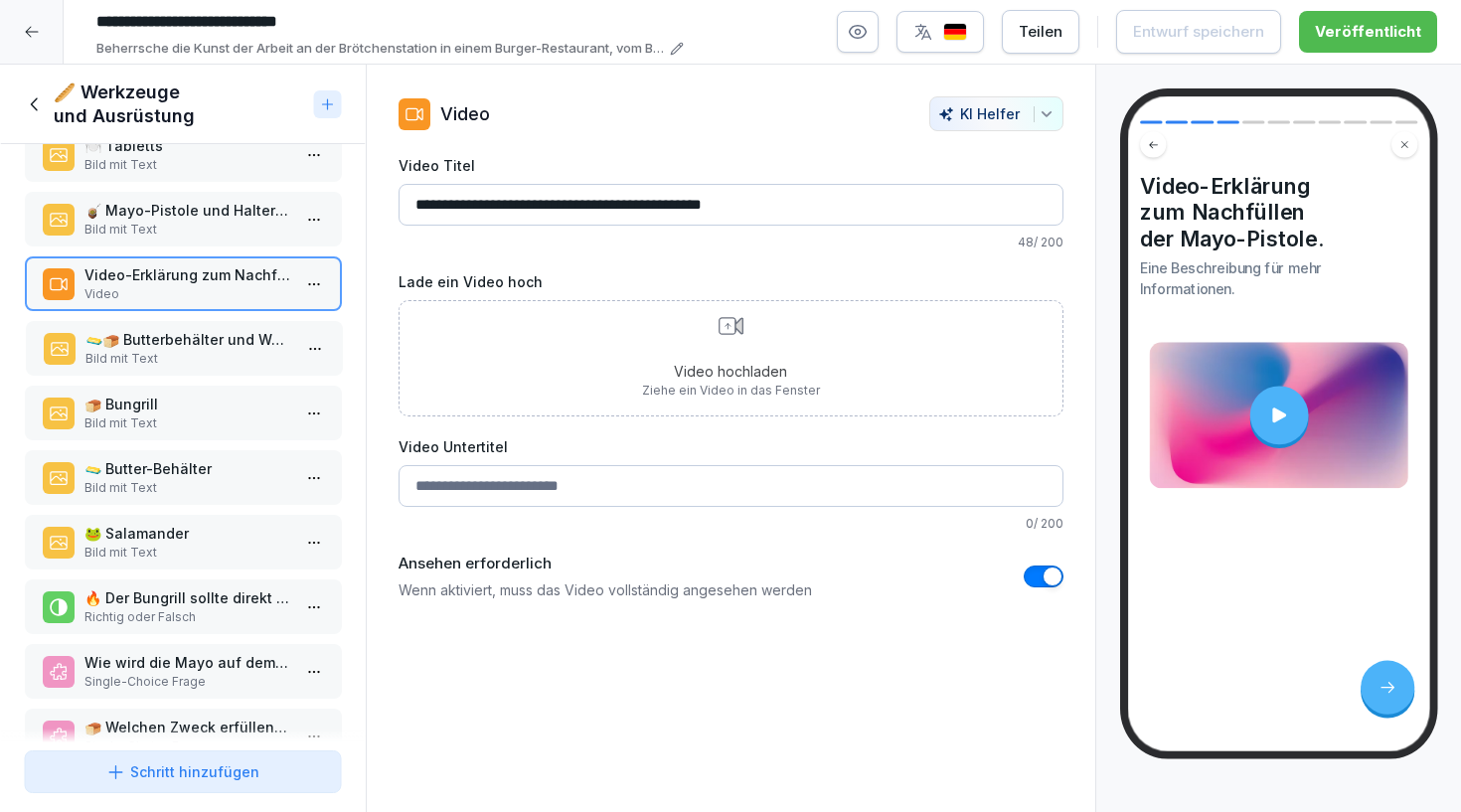 click on "Bild mit Text" at bounding box center [188, 359] 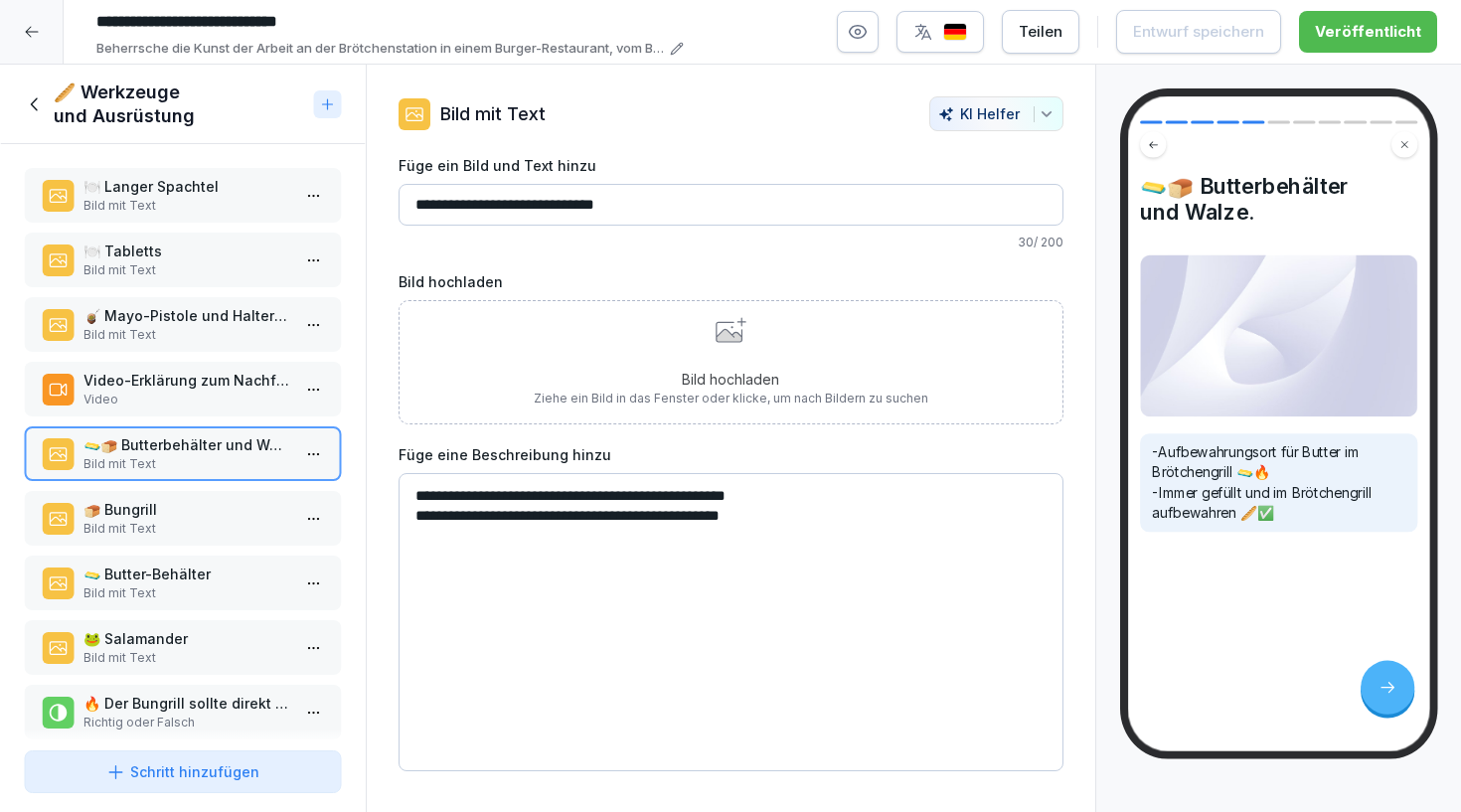 scroll, scrollTop: 0, scrollLeft: 0, axis: both 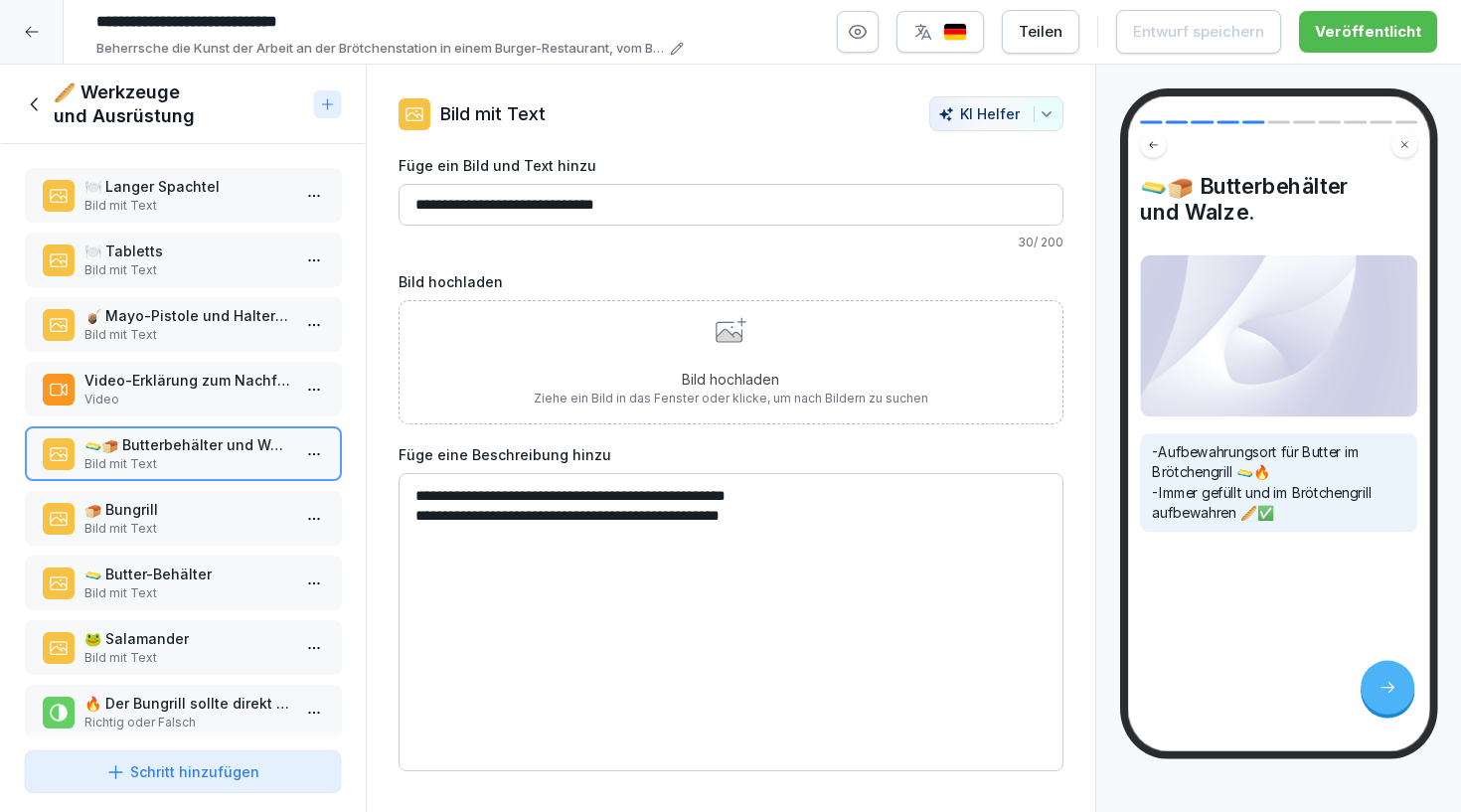 click on "🍞 Bungrill" at bounding box center (187, 509) 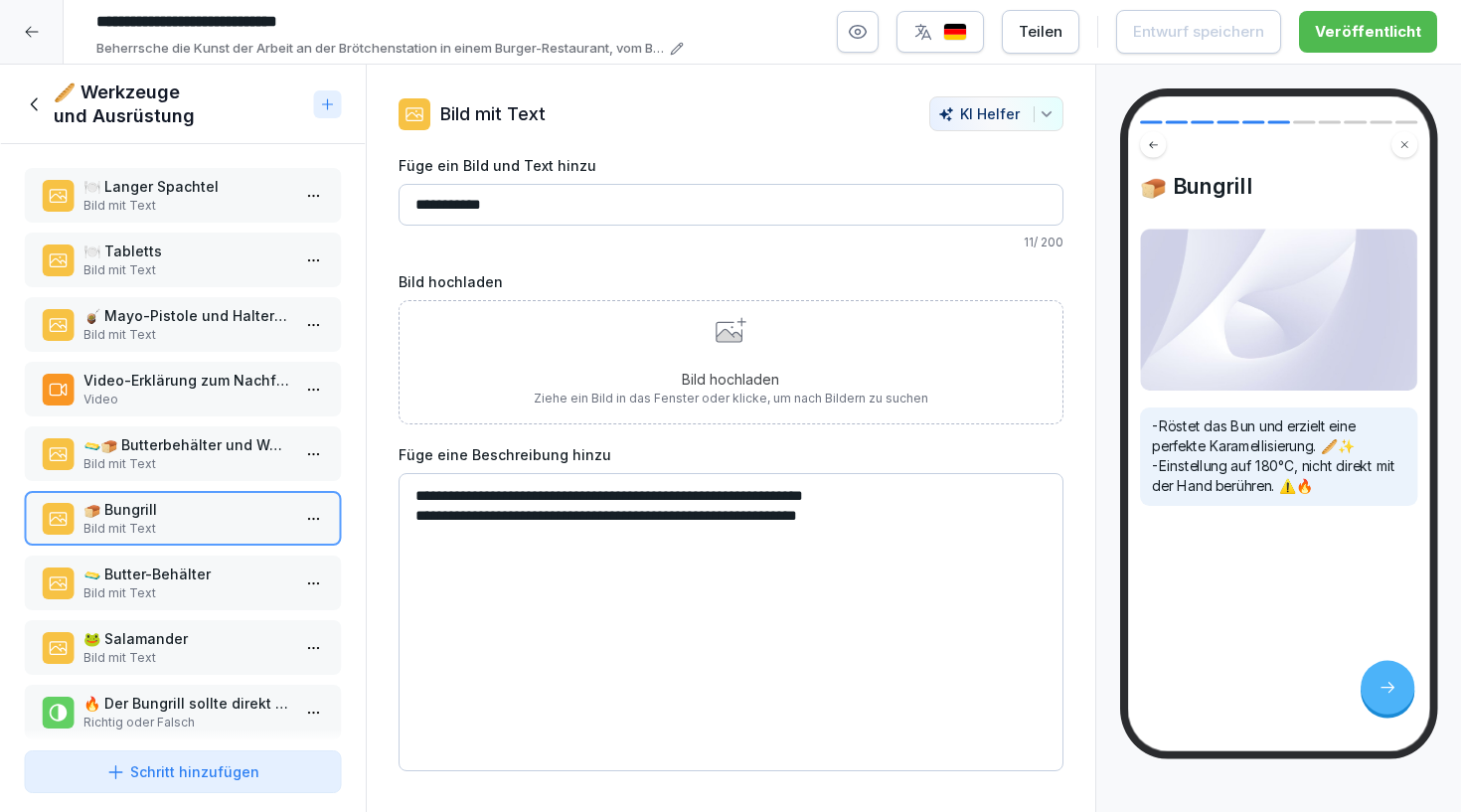 click 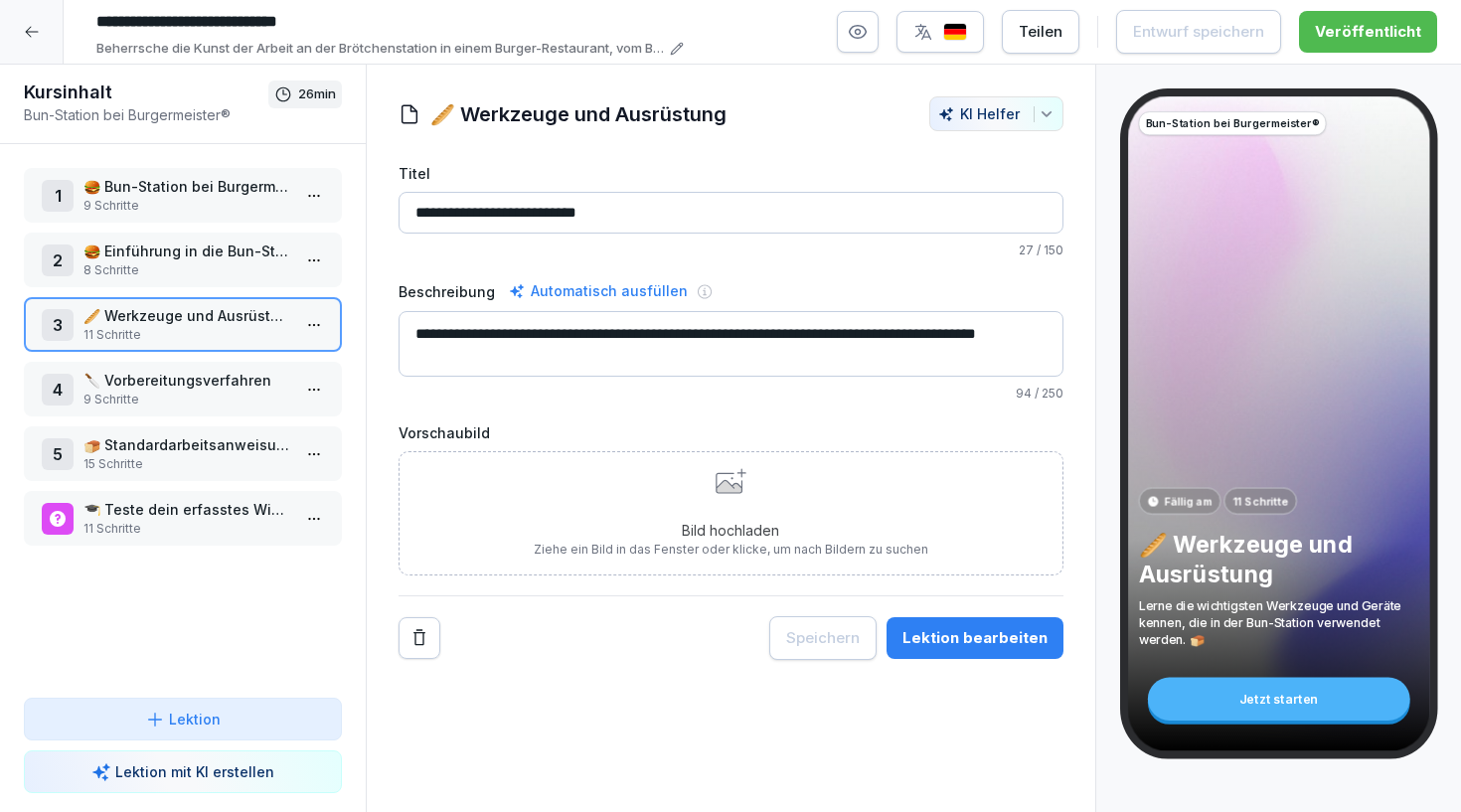 click on "🍞 Standardarbeitsanweisung" at bounding box center [187, 444] 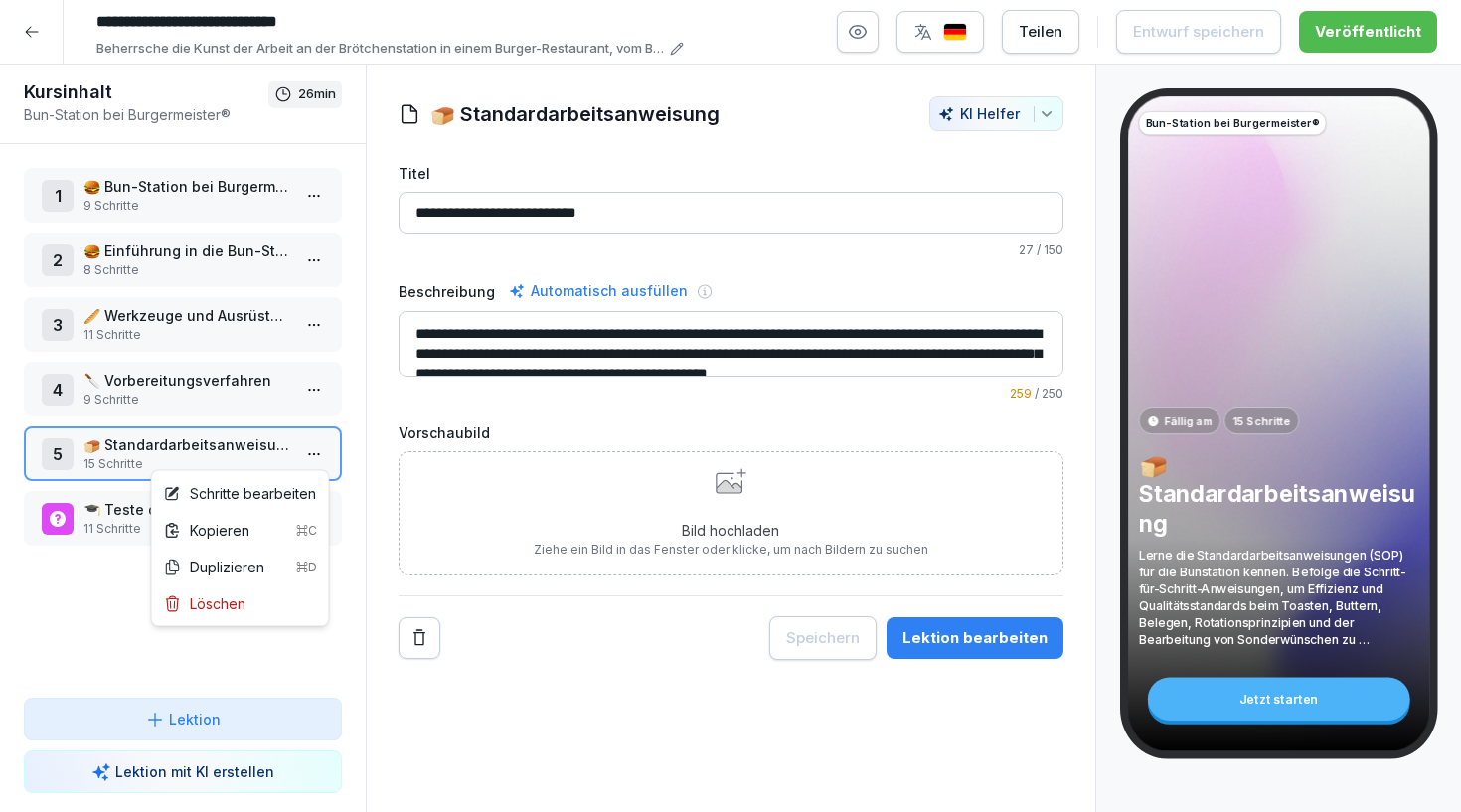 click on "**********" at bounding box center [730, 406] 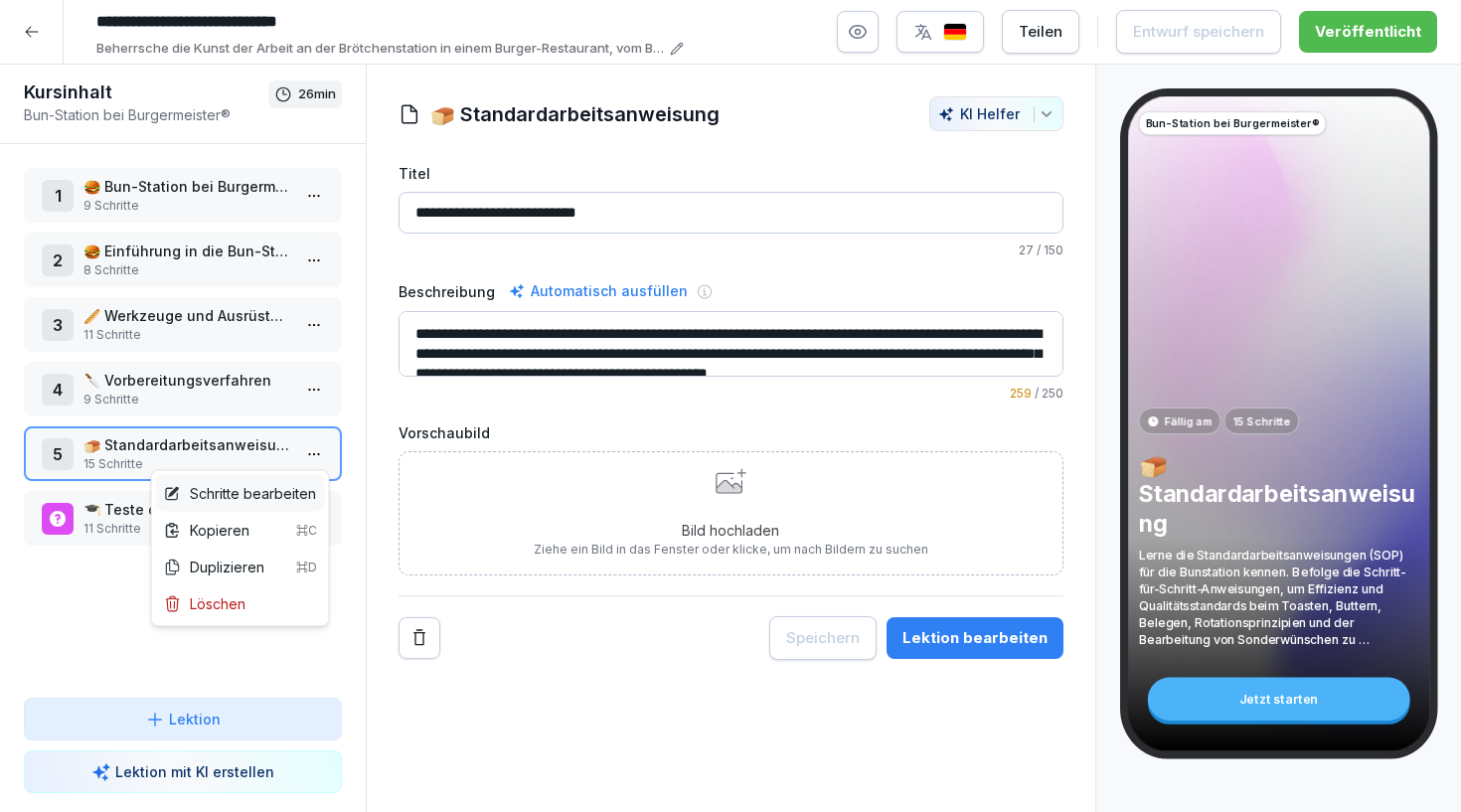 click on "Schritte bearbeiten" at bounding box center [240, 493] 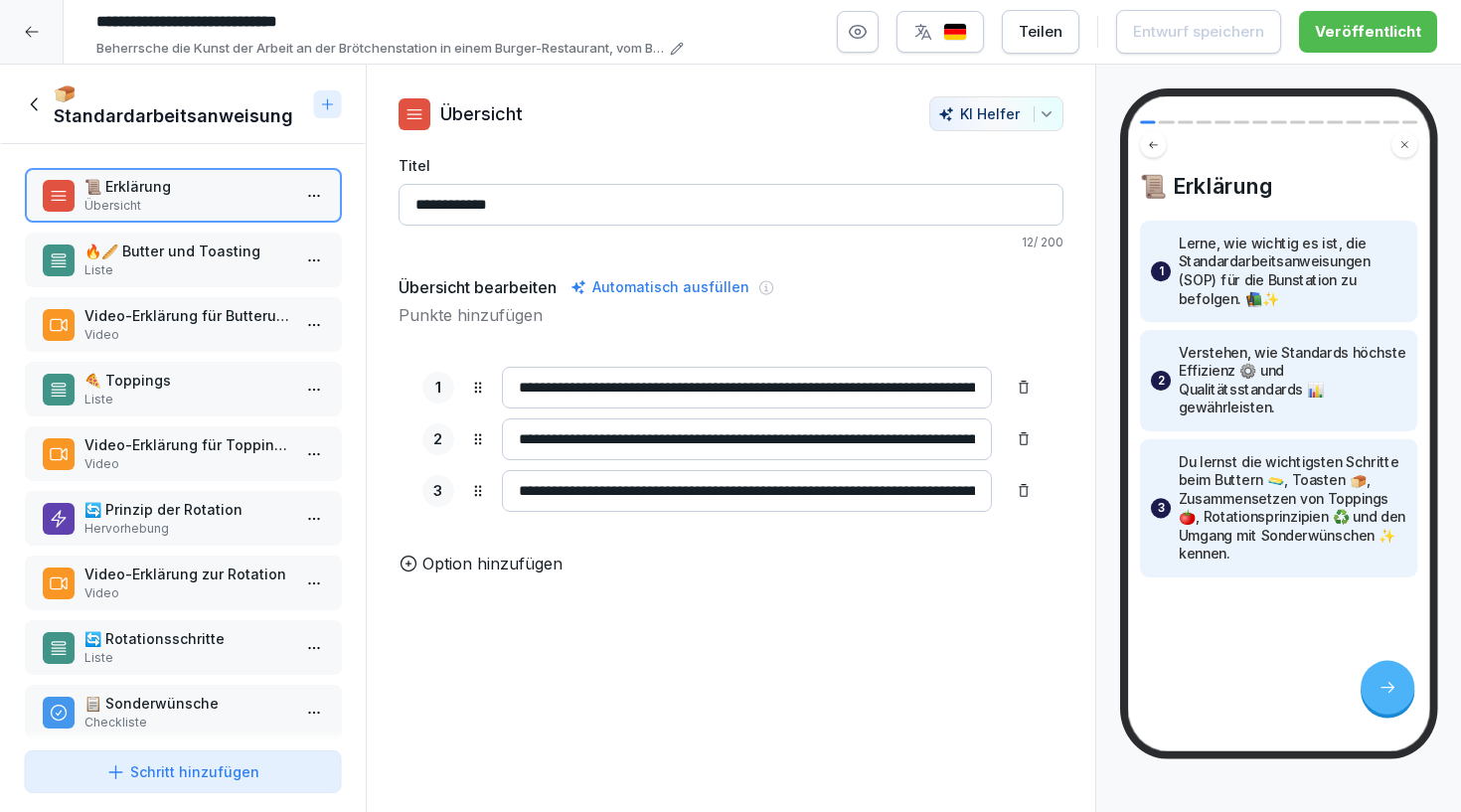 click on "Video-Erklärung für Butterung" at bounding box center (187, 315) 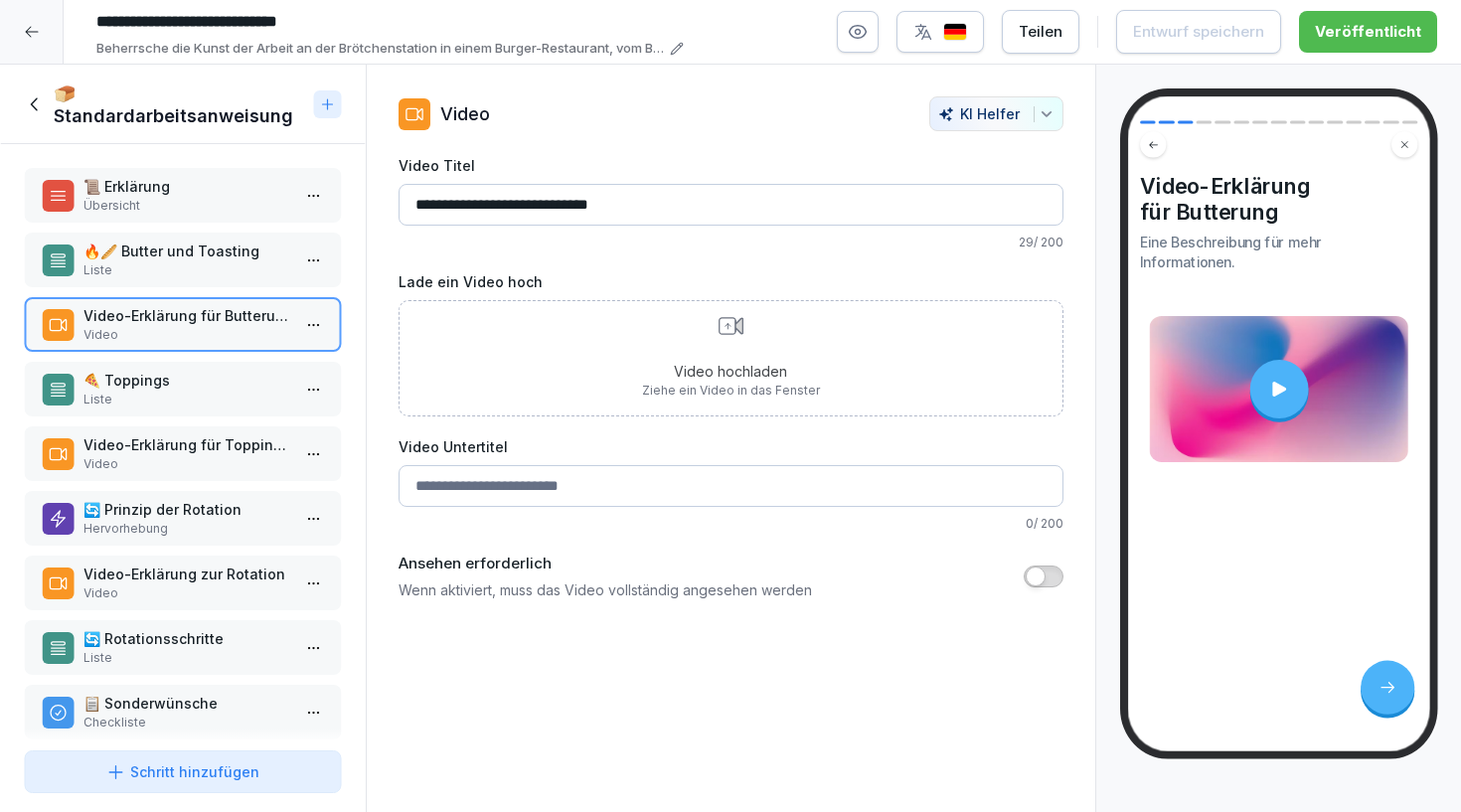 click 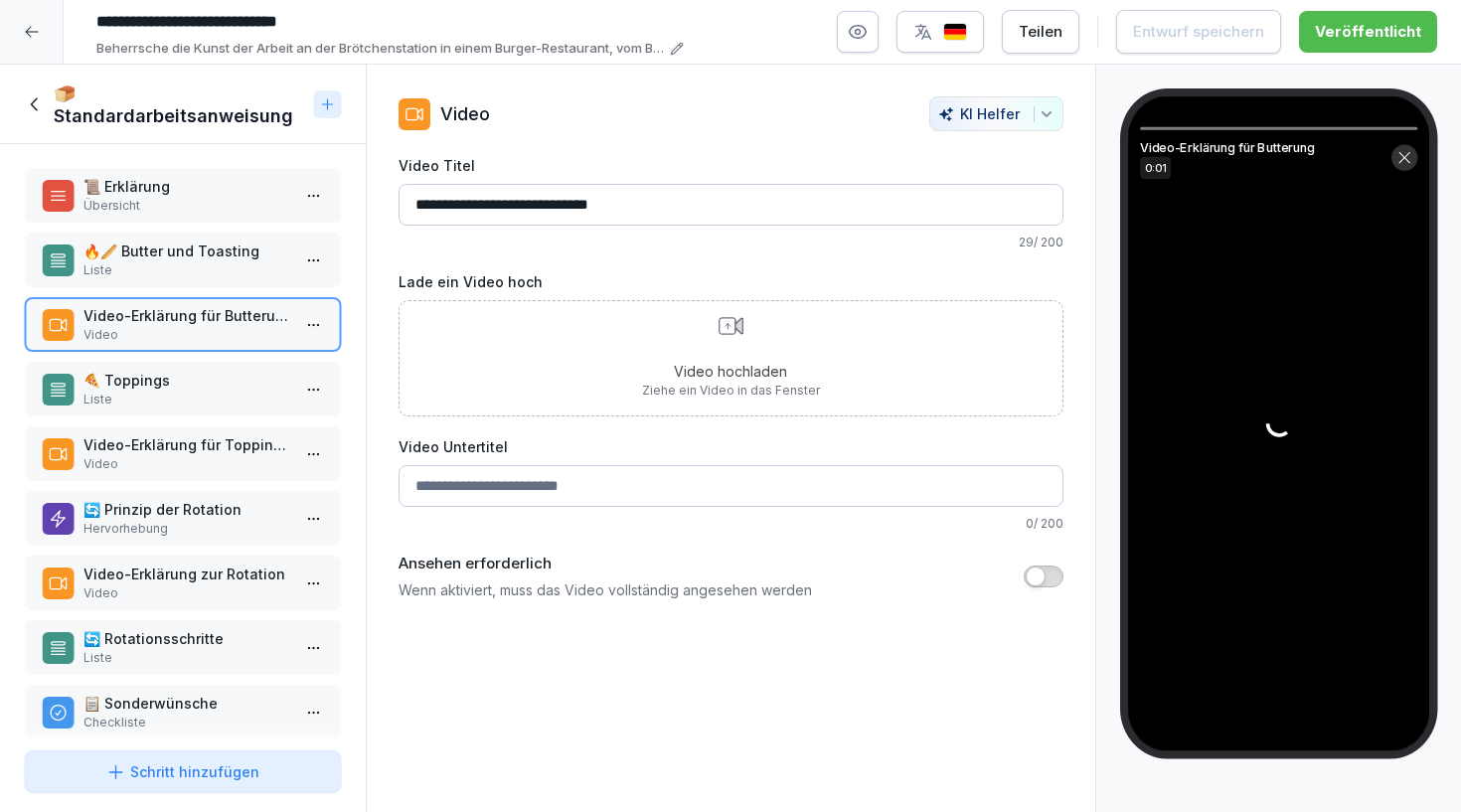 click on "Video" at bounding box center (187, 464) 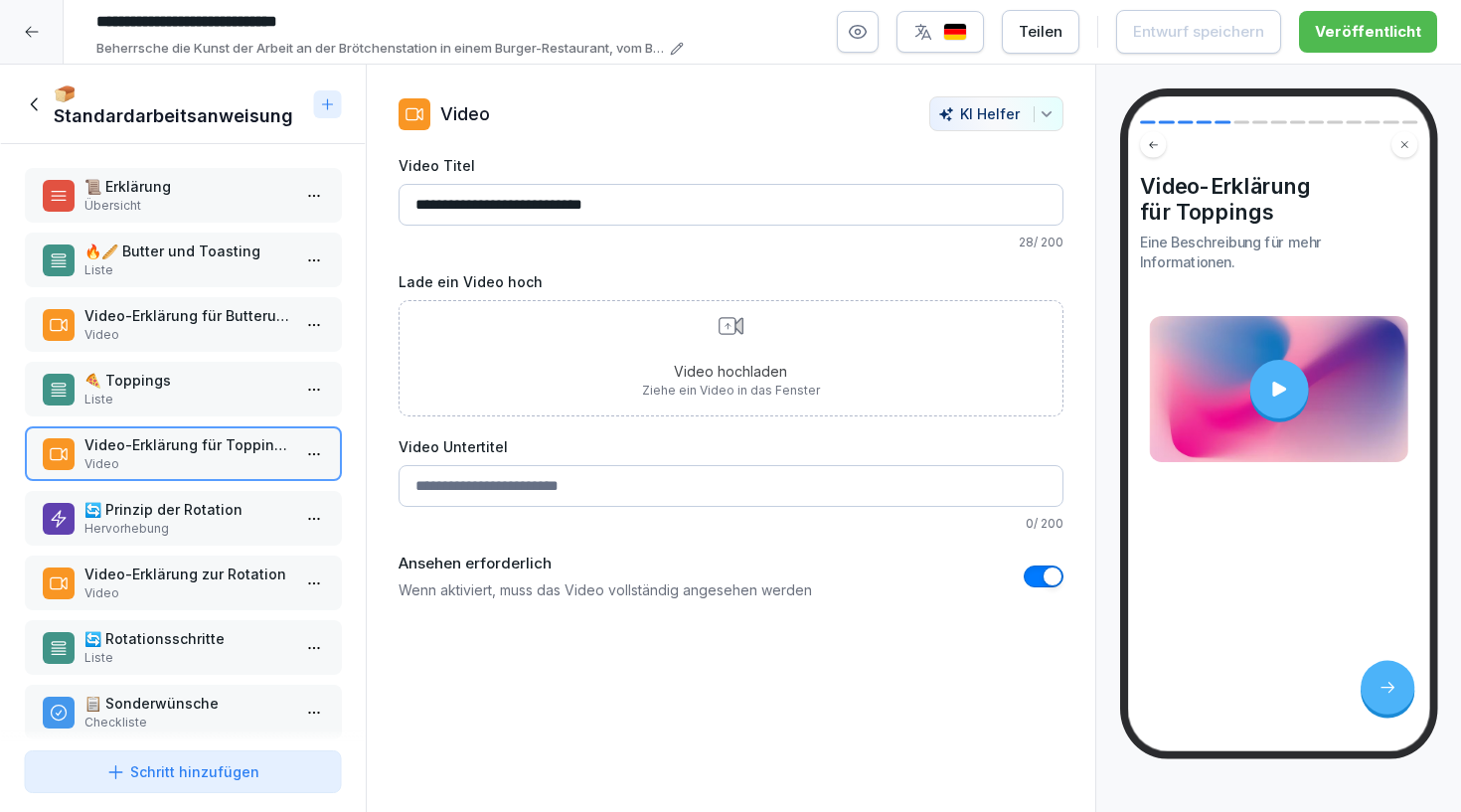 click on "Hervorhebung" at bounding box center (187, 529) 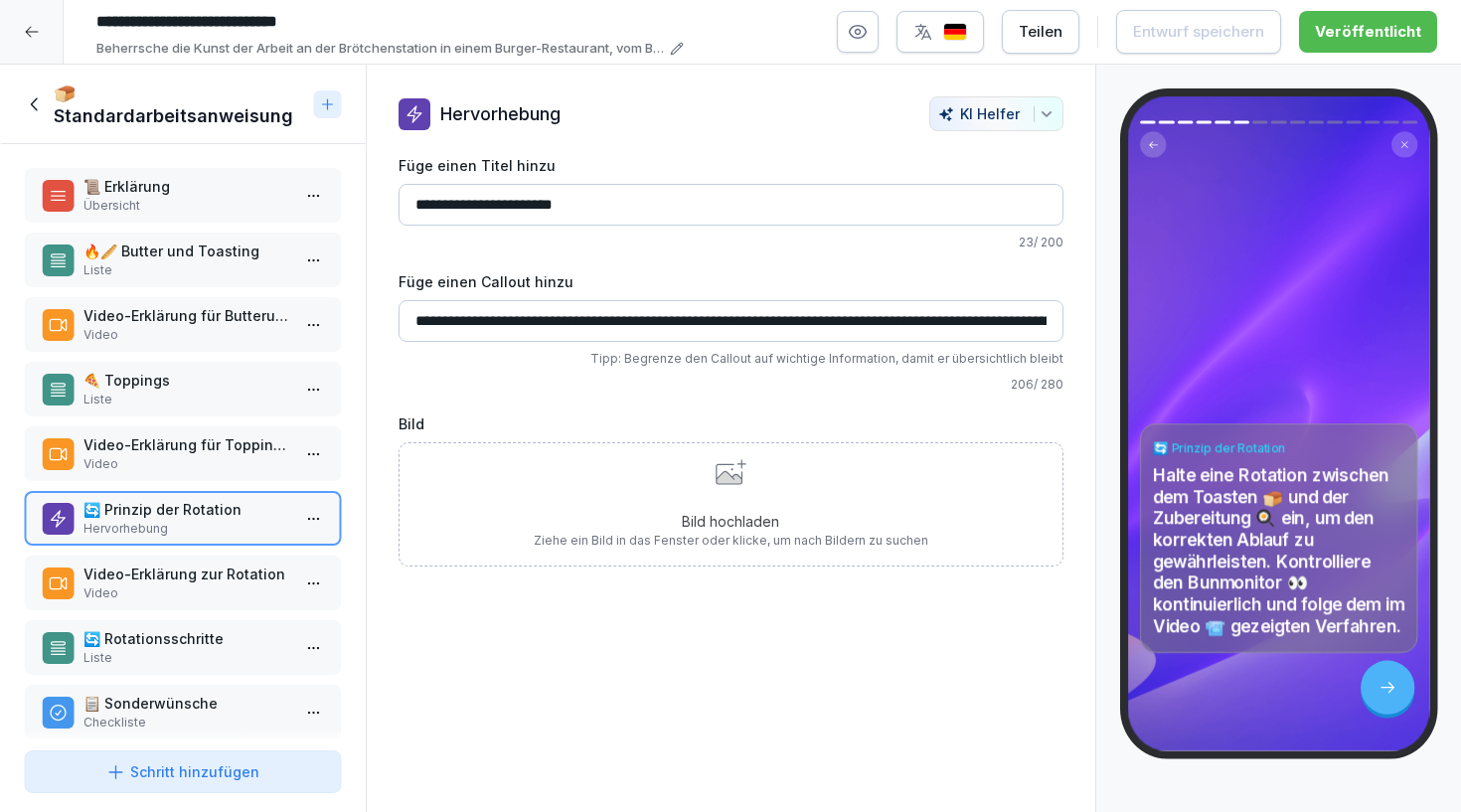 click on "Video-Erklärung zur Rotation Video" at bounding box center (183, 582) 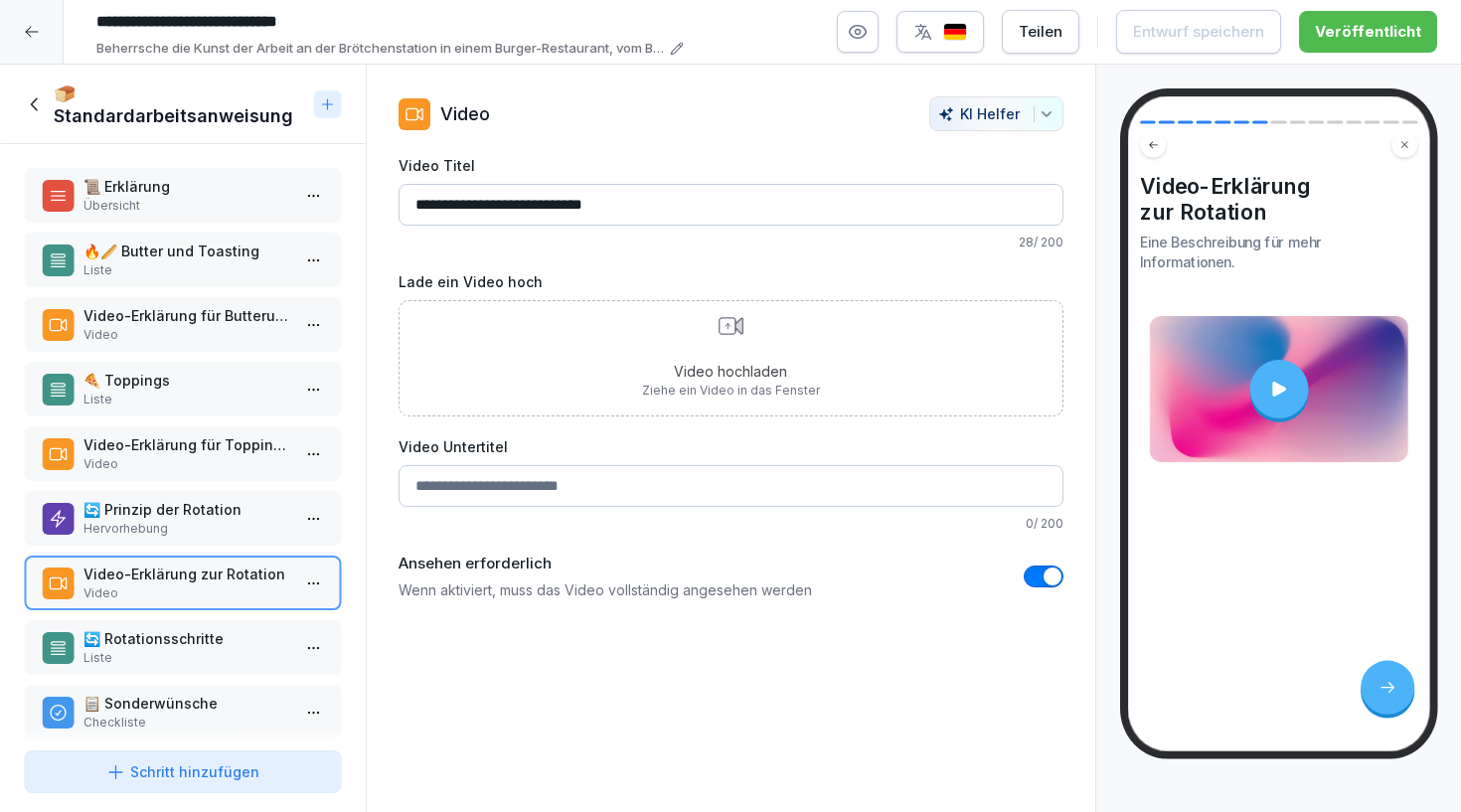 scroll, scrollTop: 0, scrollLeft: 0, axis: both 